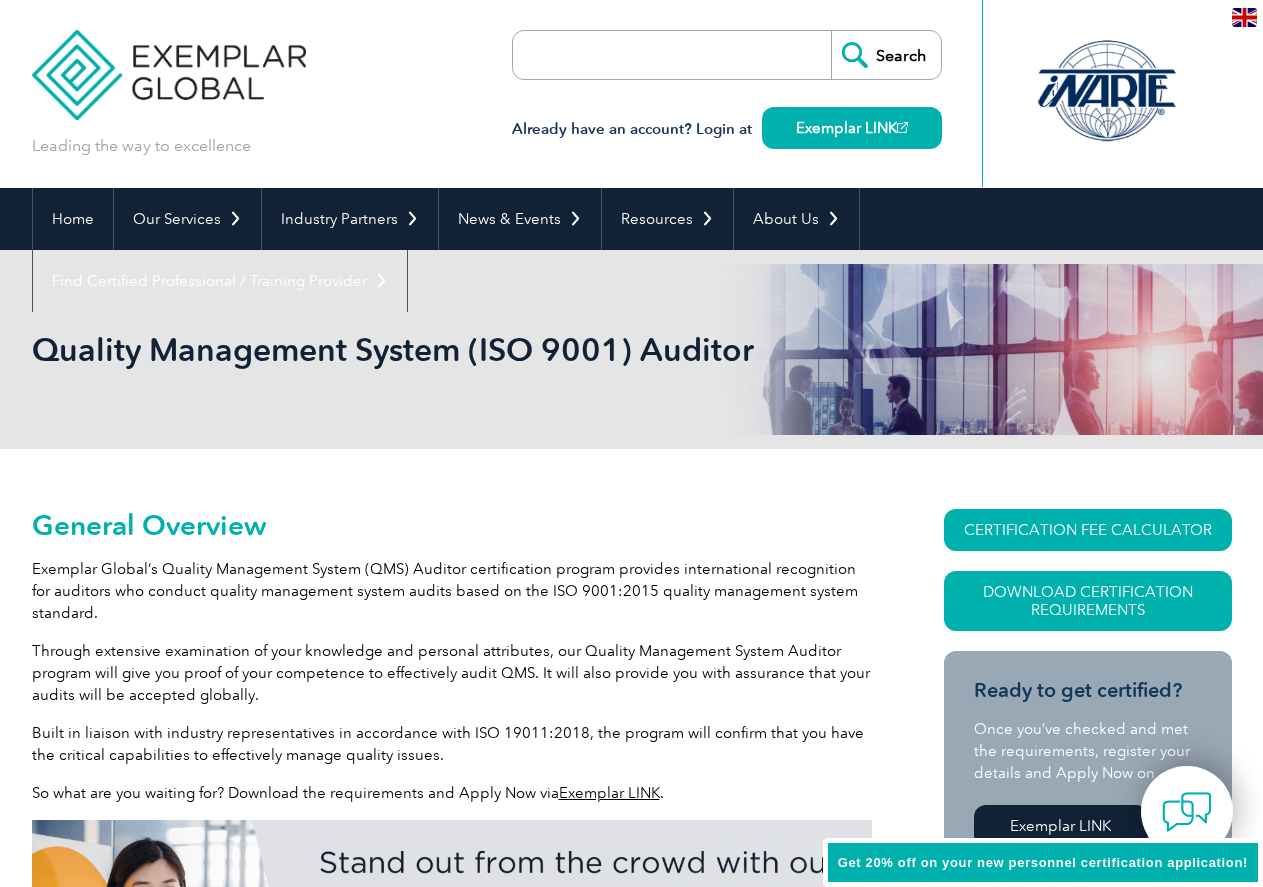 scroll, scrollTop: 0, scrollLeft: 0, axis: both 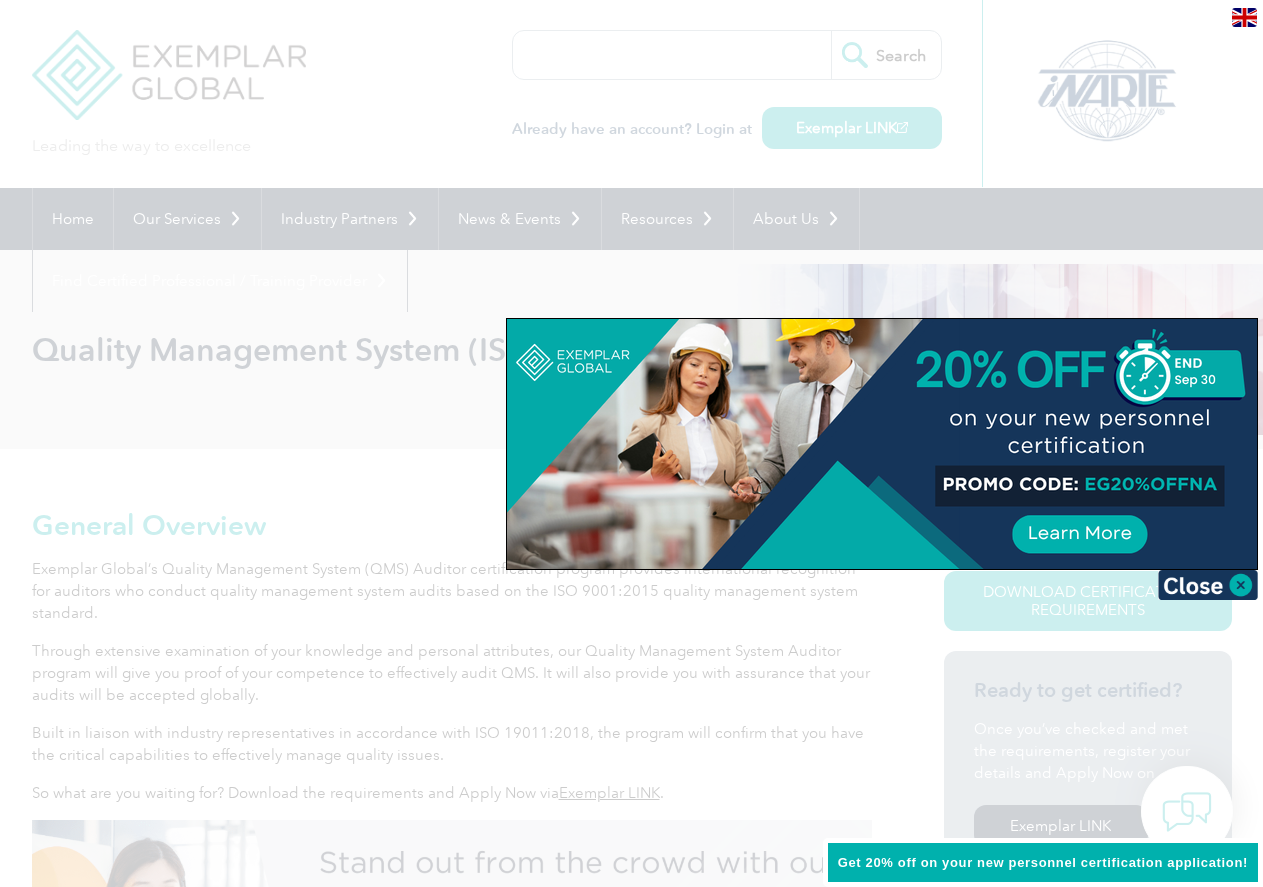 click at bounding box center (631, 443) 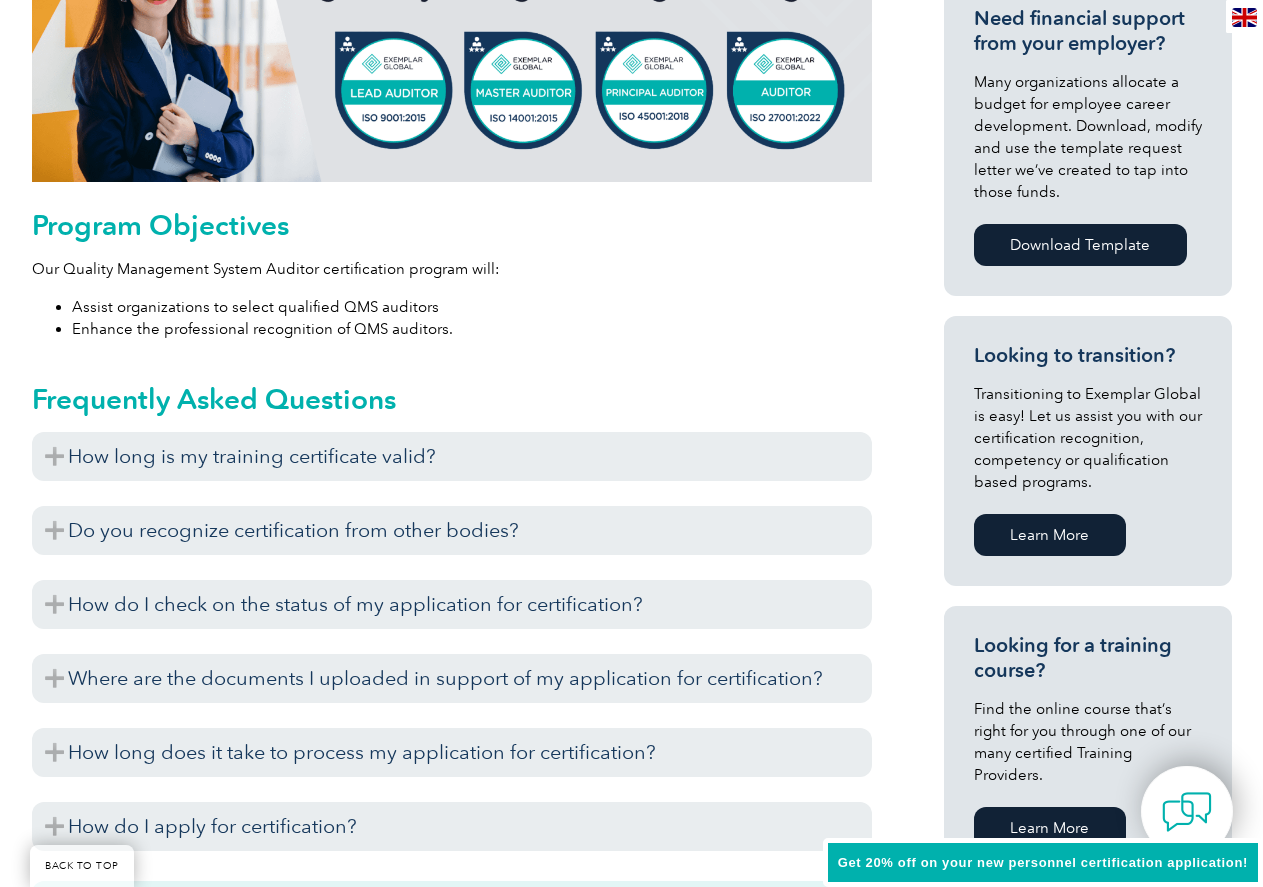 scroll, scrollTop: 1000, scrollLeft: 0, axis: vertical 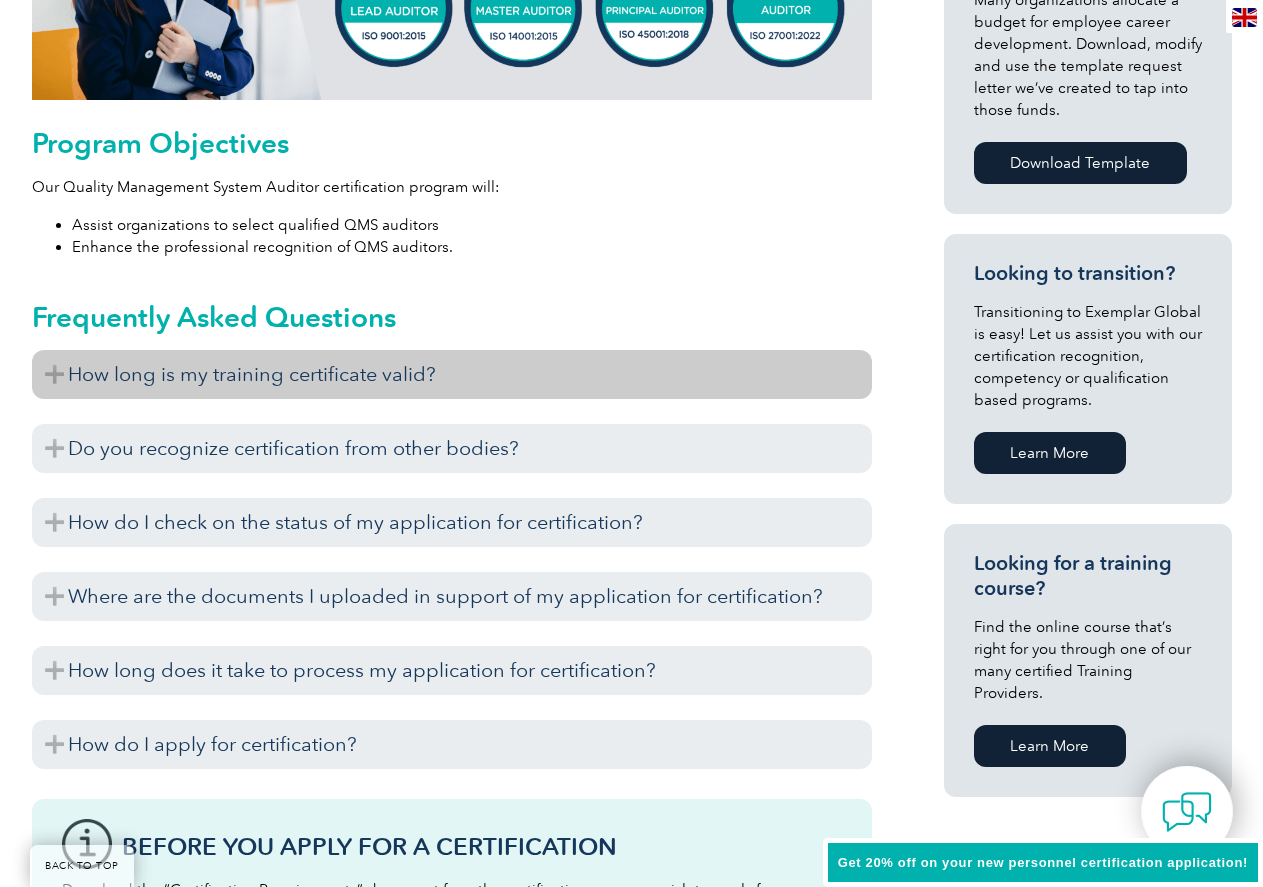 click on "How long is my training certificate valid?" at bounding box center [452, 374] 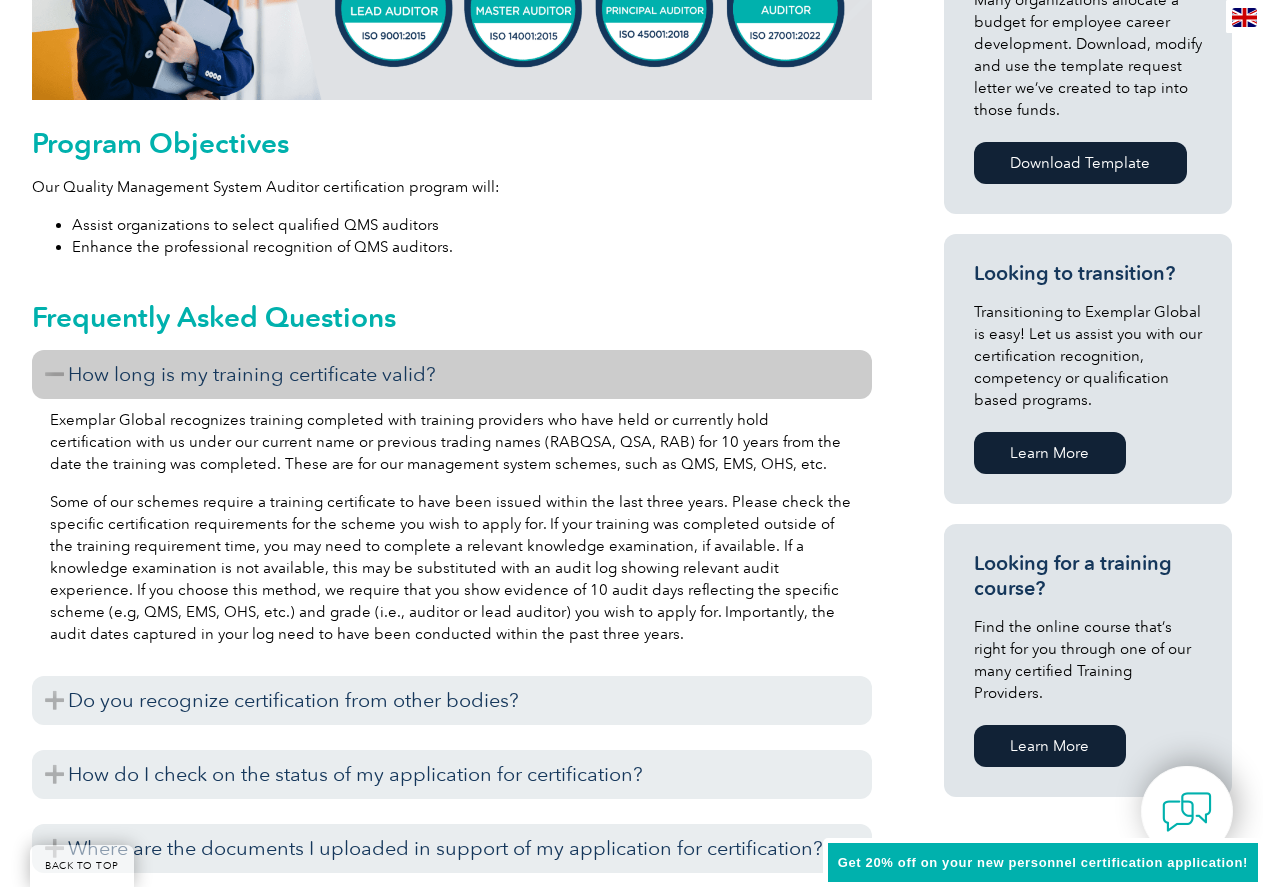 click on "How long is my training certificate valid?" at bounding box center [452, 374] 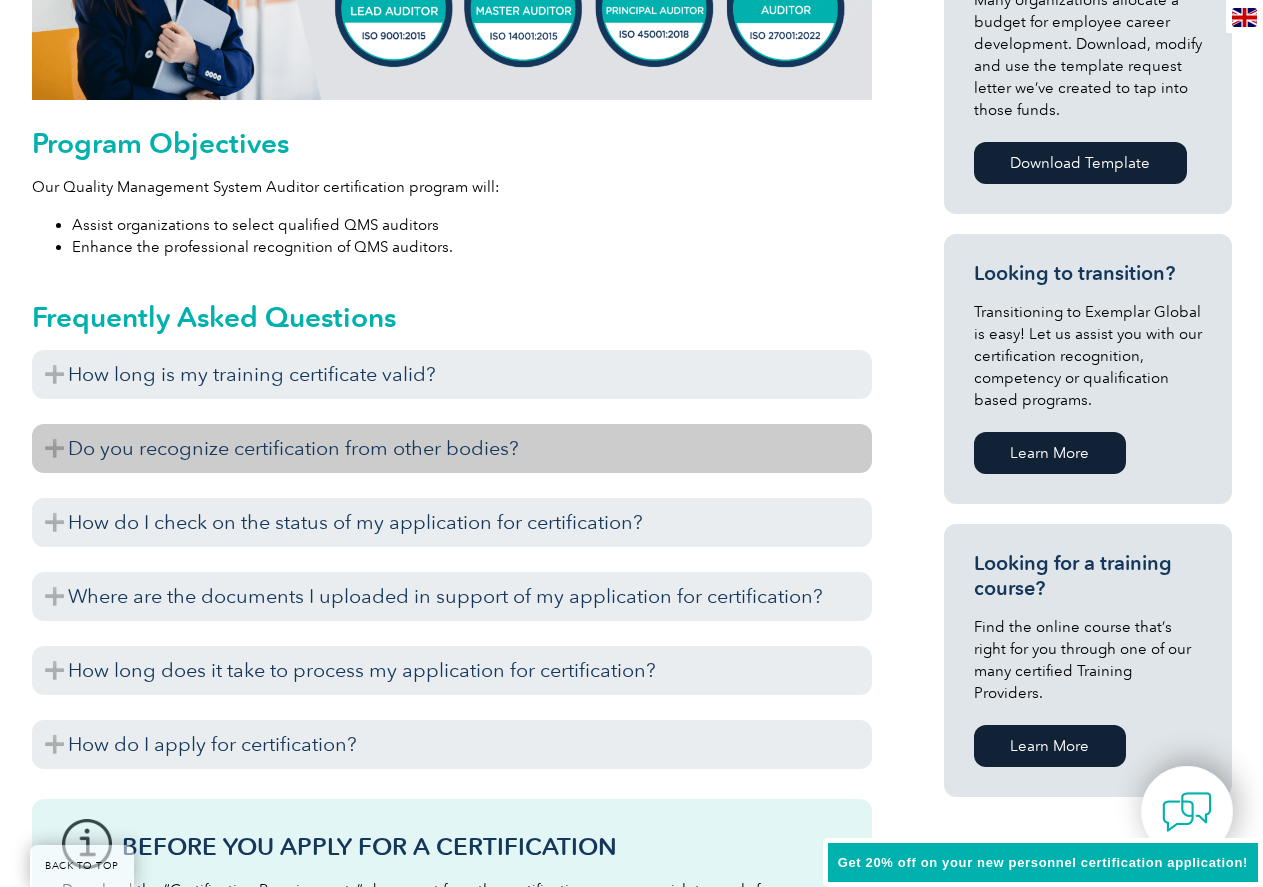 click on "Do you recognize certification from other bodies?" at bounding box center [452, 448] 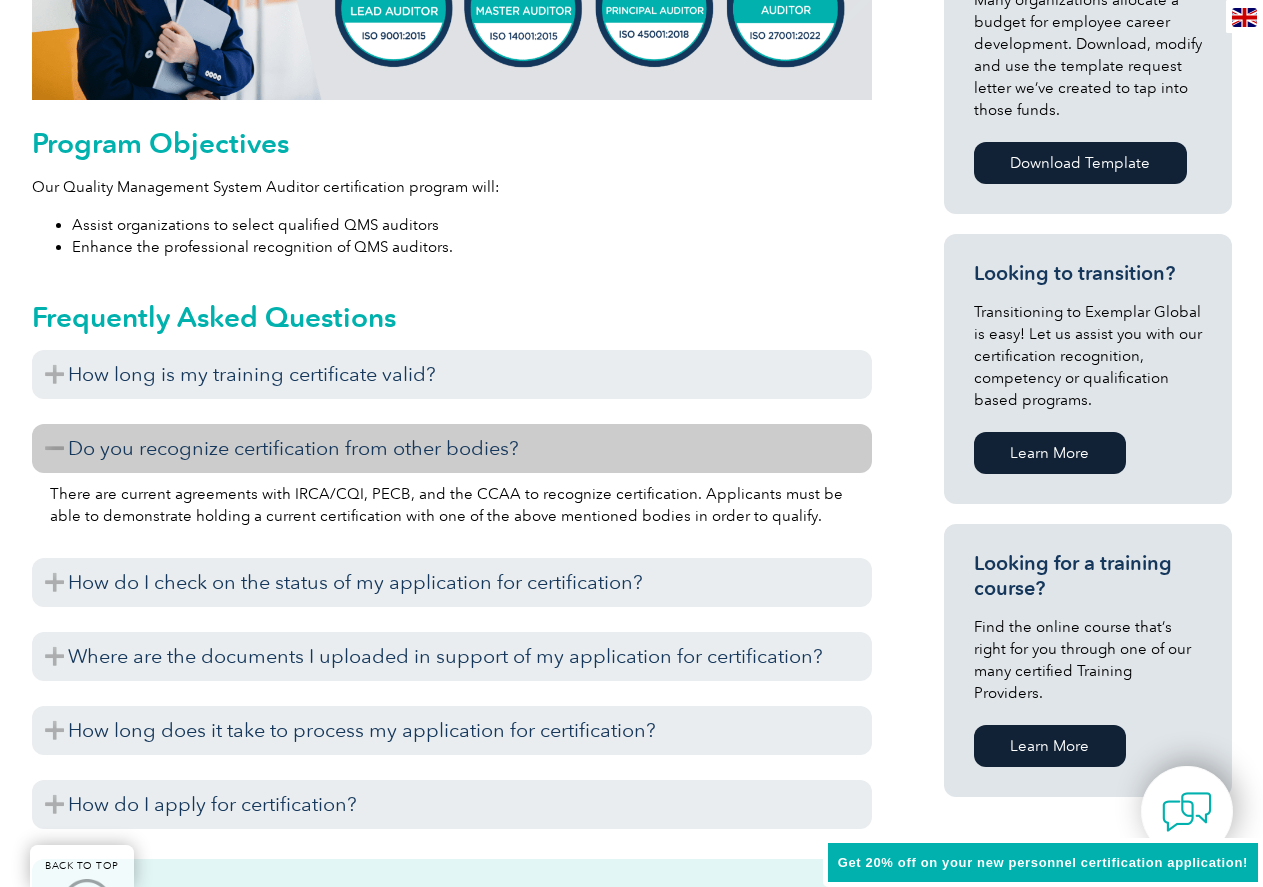 click on "Do you recognize certification from other bodies?" at bounding box center [452, 448] 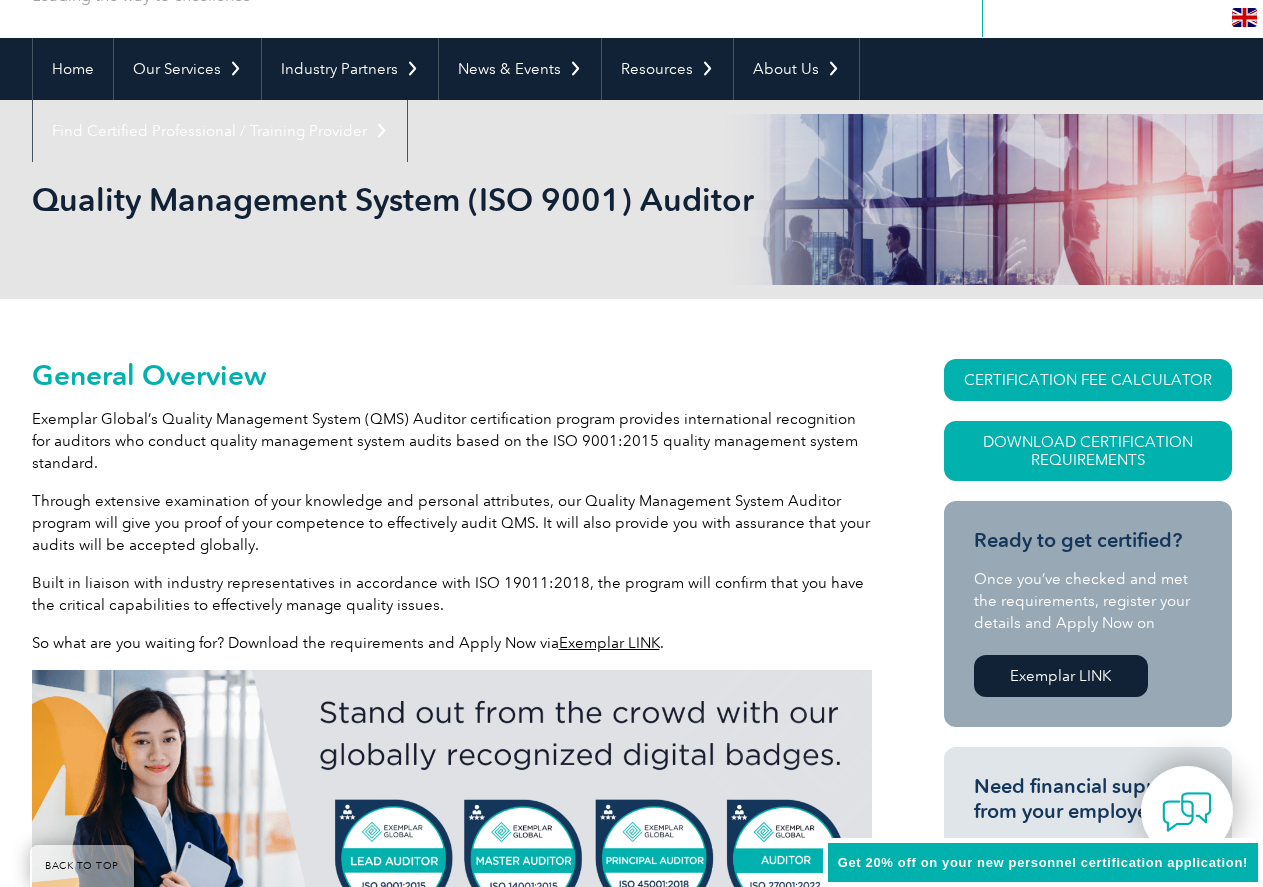 scroll, scrollTop: 0, scrollLeft: 0, axis: both 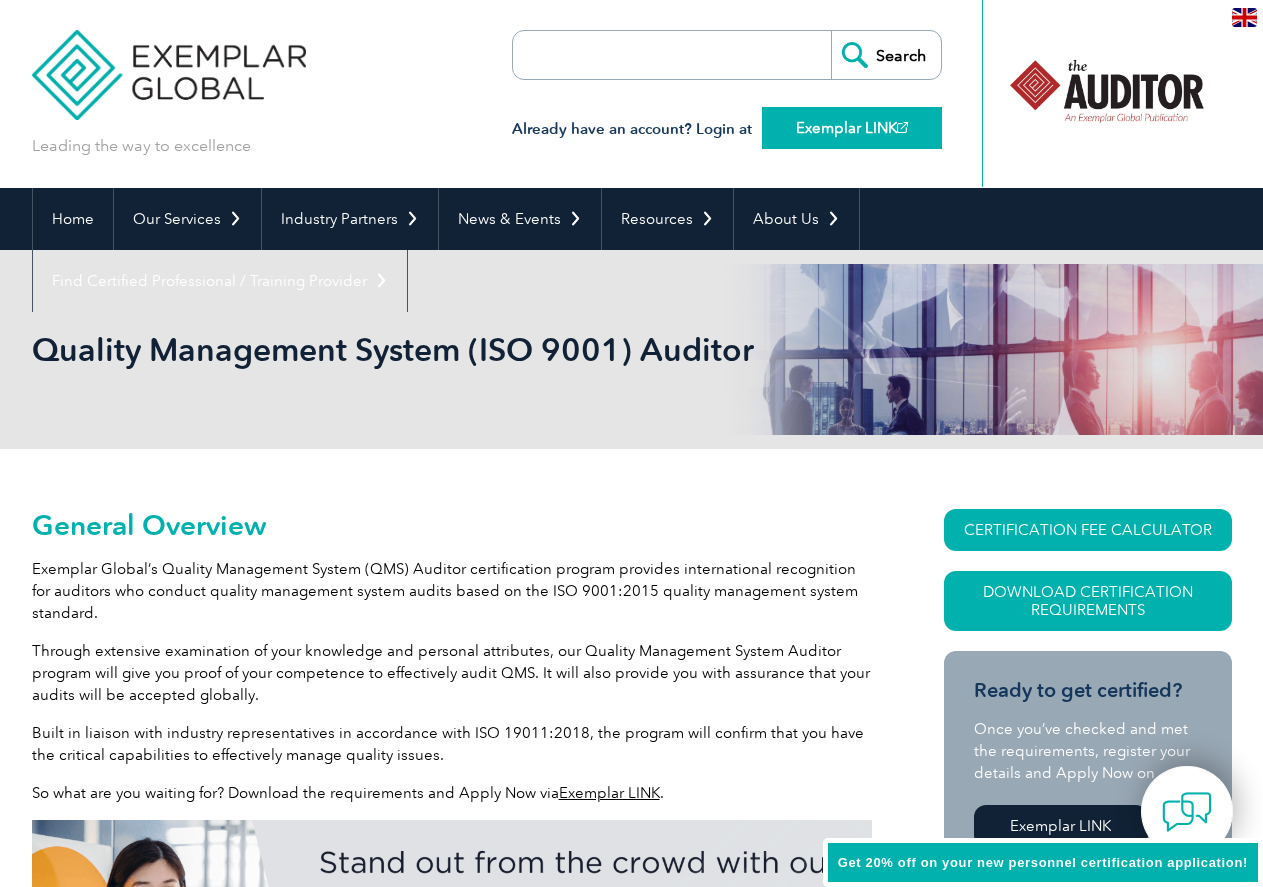 click on "Exemplar LINK" at bounding box center (852, 128) 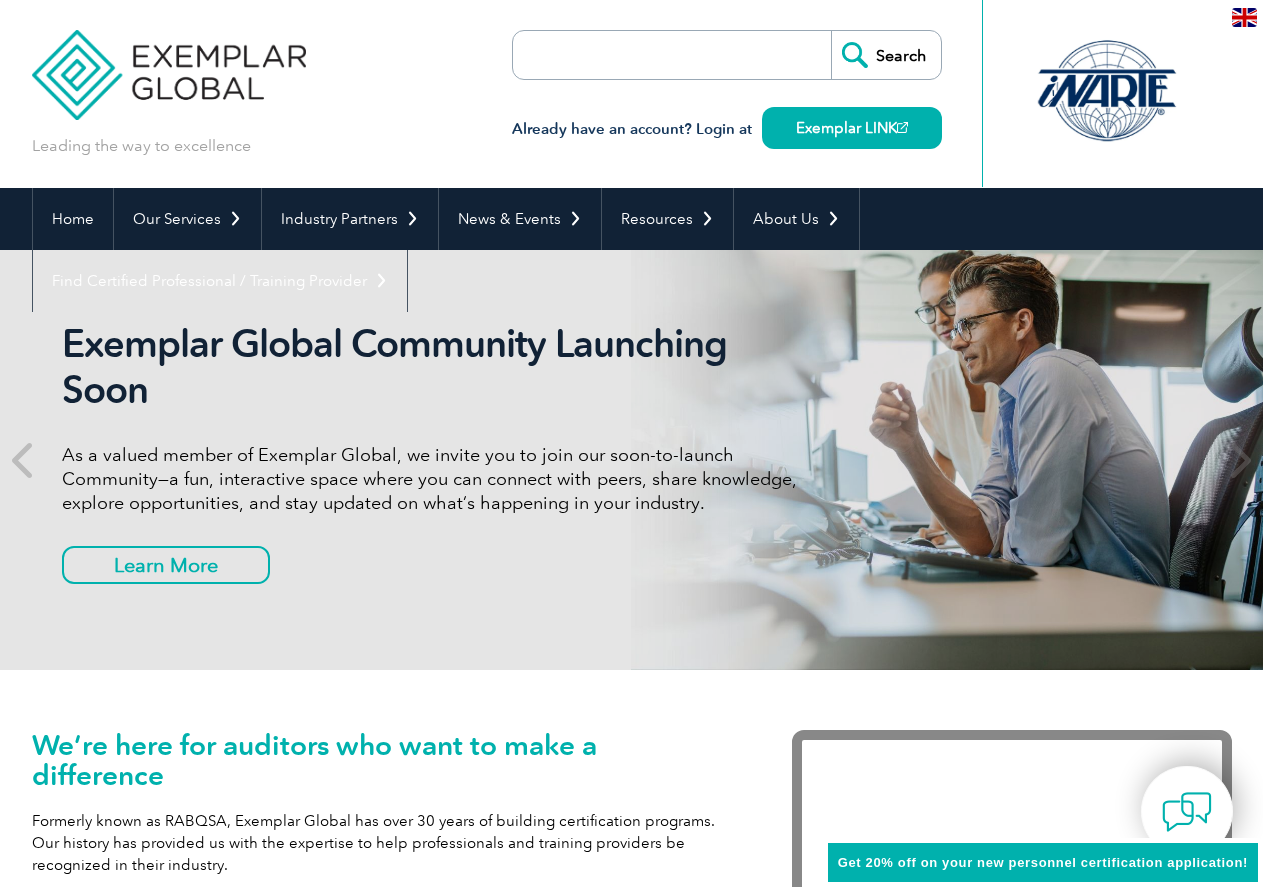 scroll, scrollTop: 0, scrollLeft: 0, axis: both 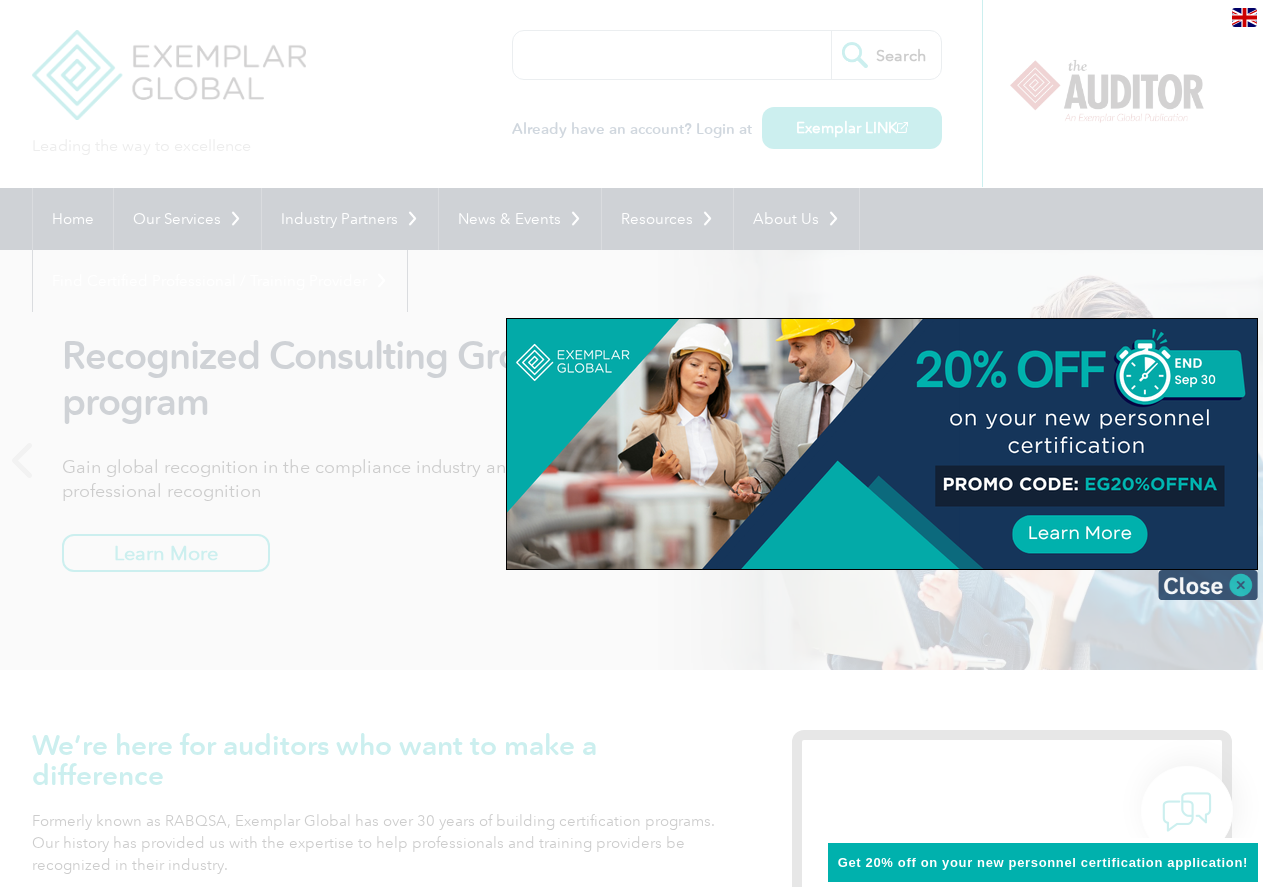 click at bounding box center [1208, 585] 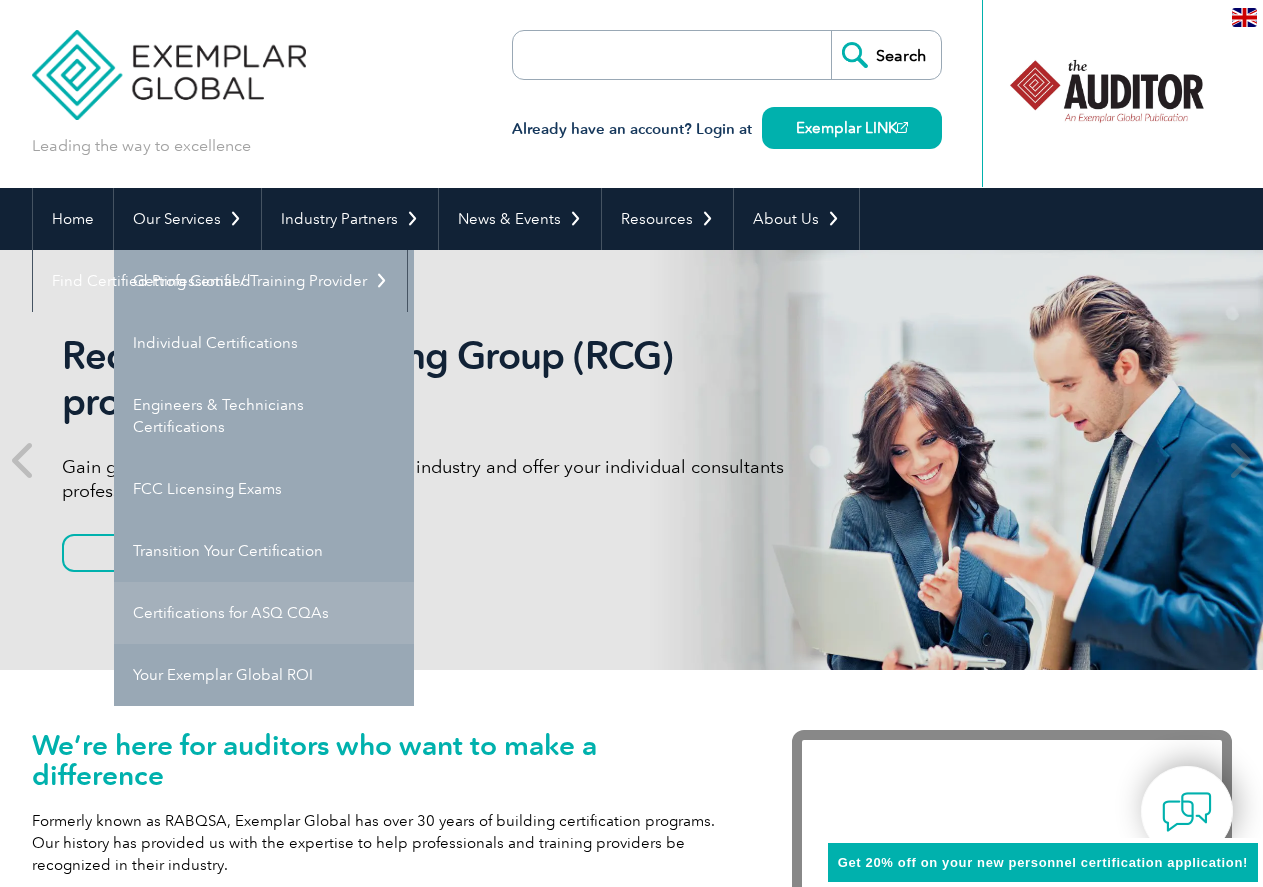 click on "Certifications for ASQ CQAs" at bounding box center [264, 613] 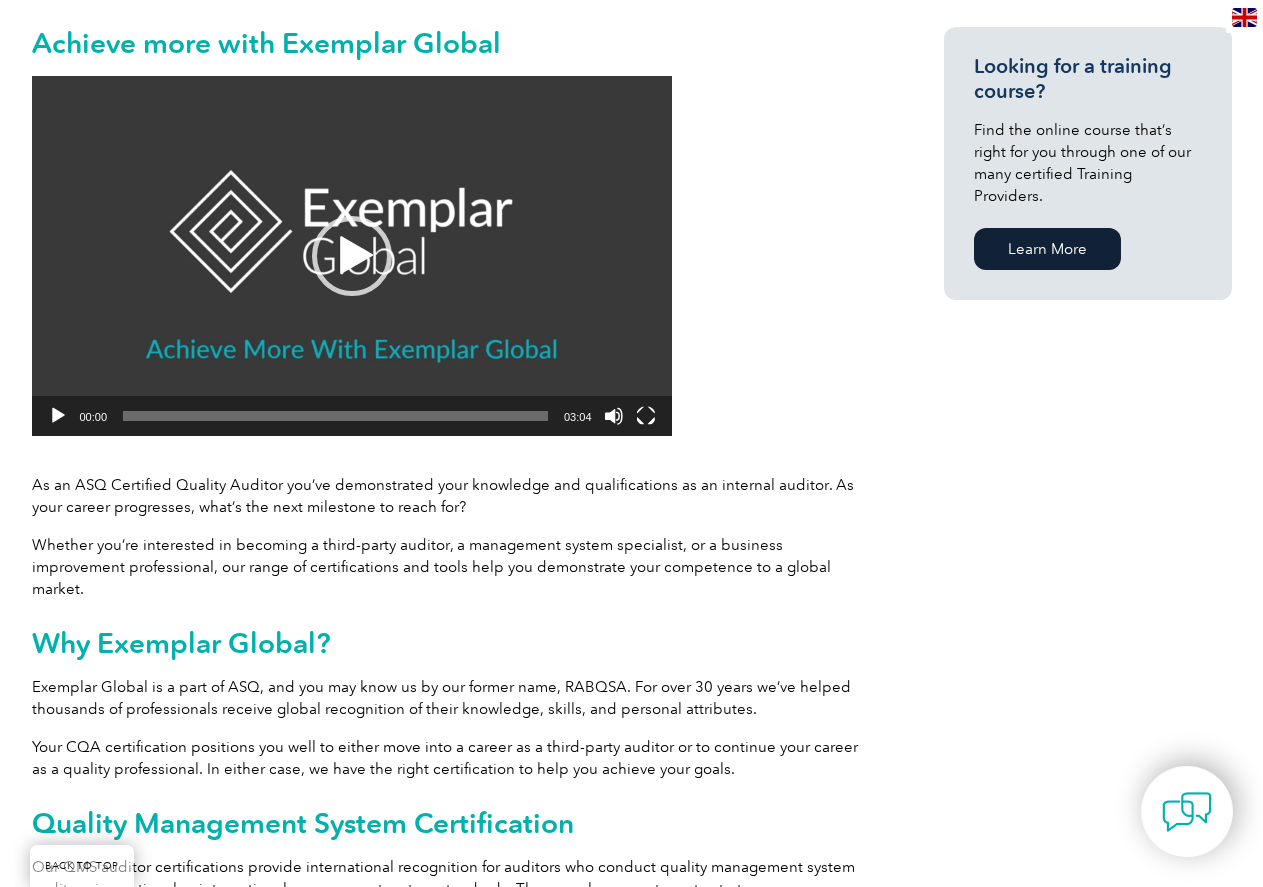 scroll, scrollTop: 500, scrollLeft: 0, axis: vertical 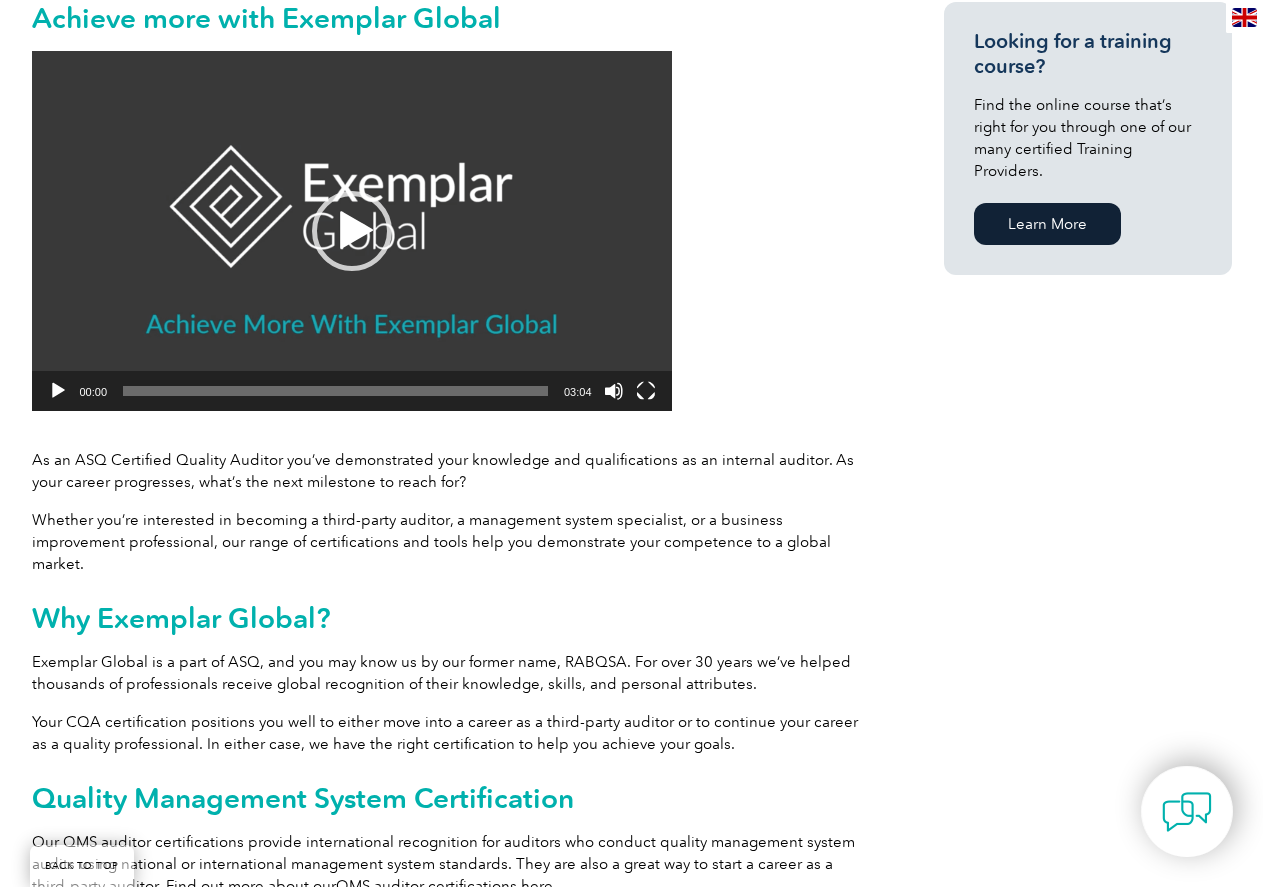 click on "Achieve more with Exemplar Global     Video Player https://exemplarglobal.org/wp-content/uploads/2021/12/Video7-CQA-final.mp4 00:00 00:00 03:04 Use Up/Down Arrow keys to increase or decrease volume.       As an ASQ Certified Quality Auditor you’ve demonstrated your knowledge and qualifications as an internal auditor. As your career progresses, what’s the next milestone to reach for?   Whether you’re interested in becoming a third-party auditor, a management system specialist, or a business improvement professional, our range of certifications and tools help you demonstrate your competence to a global market.   Why Exemplar Global?   Exemplar Global is a part of ASQ, and you may know us by our former name, RABQSA. For over 30 years we’ve helped thousands of professionals receive global recognition of their knowledge, skills, and personal attributes.     Quality Management System Certification   QMS auditor certifications here .   Certified Management System Specialist   CMSS certification here ." at bounding box center [632, 841] 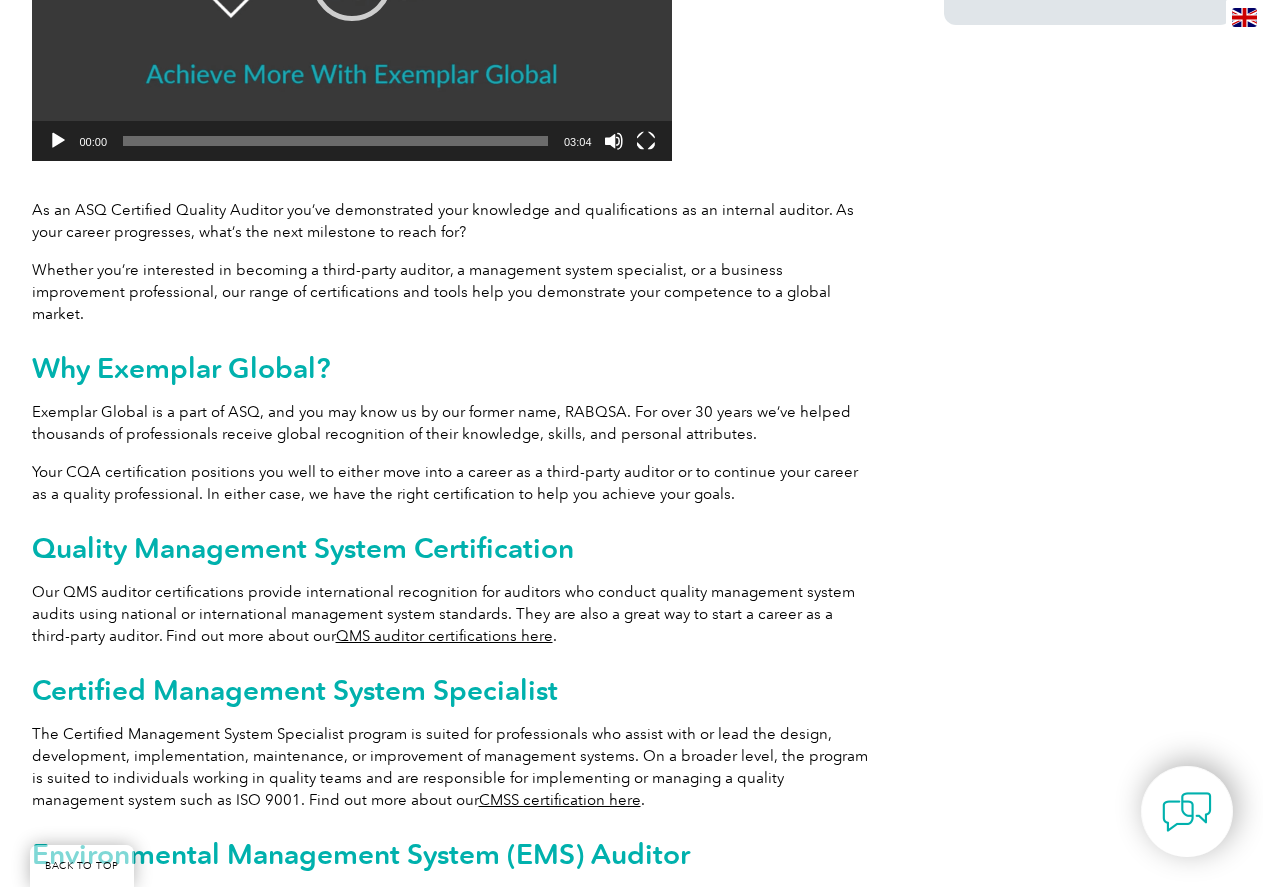 scroll, scrollTop: 800, scrollLeft: 0, axis: vertical 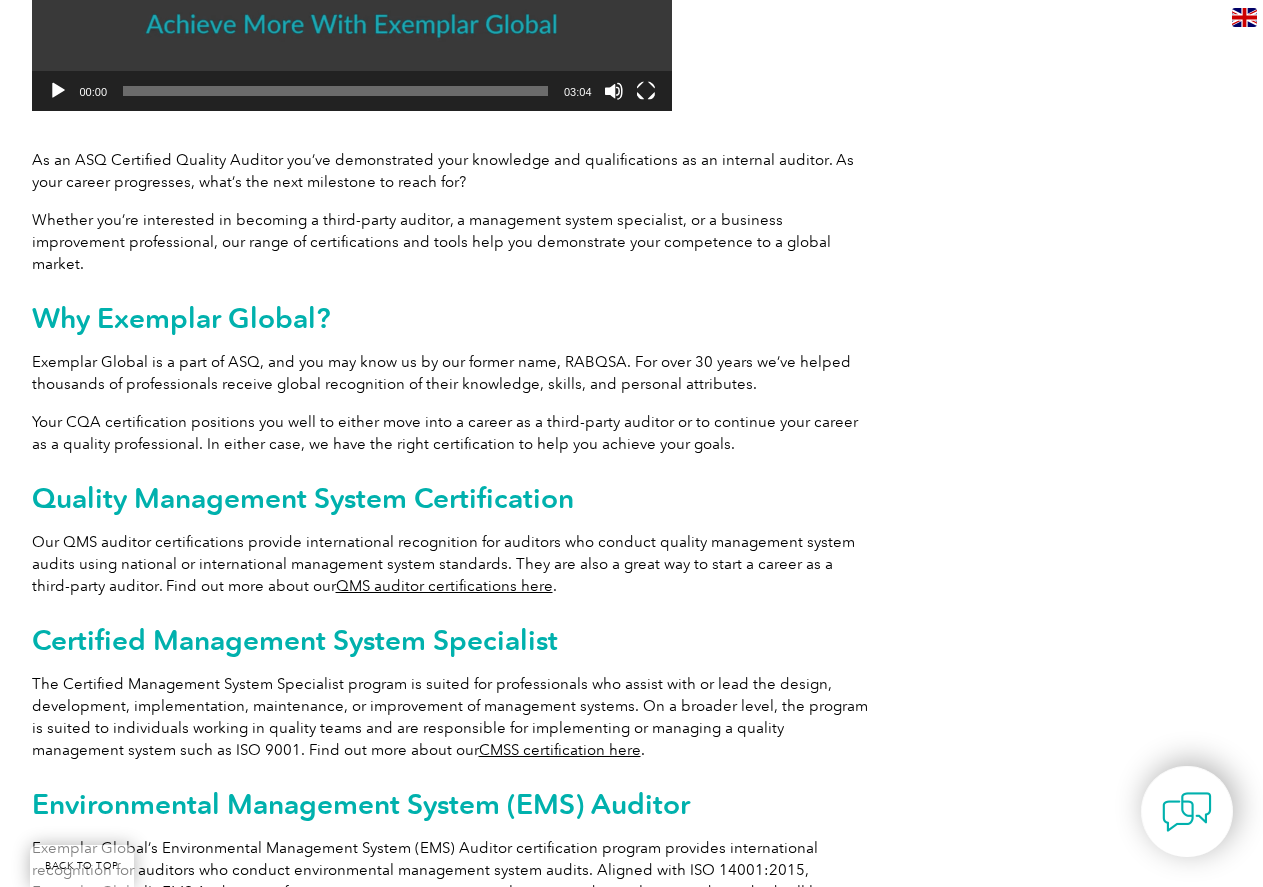 click on "Achieve more with Exemplar Global     Video Player https://exemplarglobal.org/wp-content/uploads/2021/12/Video7-CQA-final.mp4 00:00 00:00 03:04 Use Up/Down Arrow keys to increase or decrease volume.       As an ASQ Certified Quality Auditor you’ve demonstrated your knowledge and qualifications as an internal auditor. As your career progresses, what’s the next milestone to reach for?   Whether you’re interested in becoming a third-party auditor, a management system specialist, or a business improvement professional, our range of certifications and tools help you demonstrate your competence to a global market.   Why Exemplar Global?   Exemplar Global is a part of ASQ, and you may know us by our former name, RABQSA. For over 30 years we’ve helped thousands of professionals receive global recognition of their knowledge, skills, and personal attributes.     Quality Management System Certification   QMS auditor certifications here .   Certified Management System Specialist   CMSS certification here ." at bounding box center (632, 541) 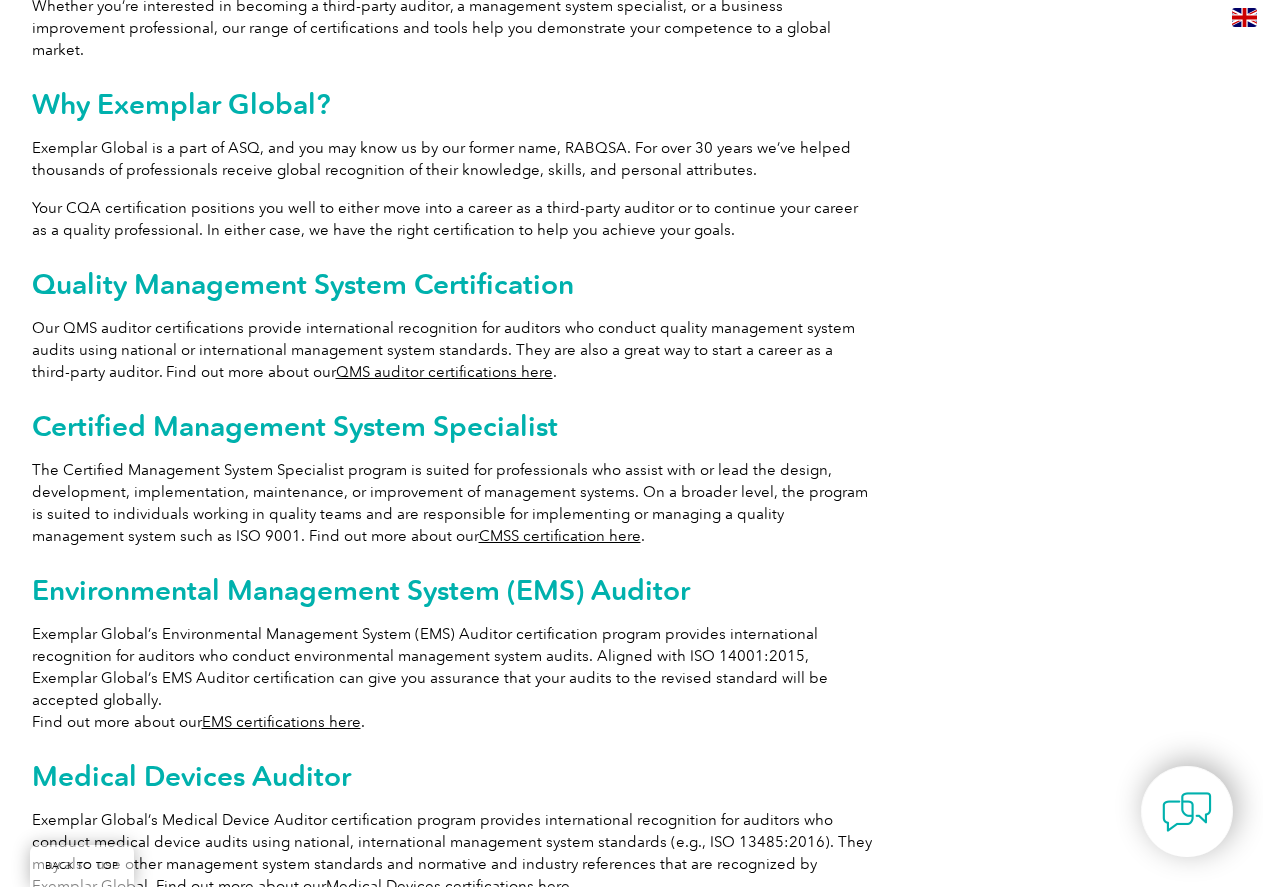 scroll, scrollTop: 900, scrollLeft: 0, axis: vertical 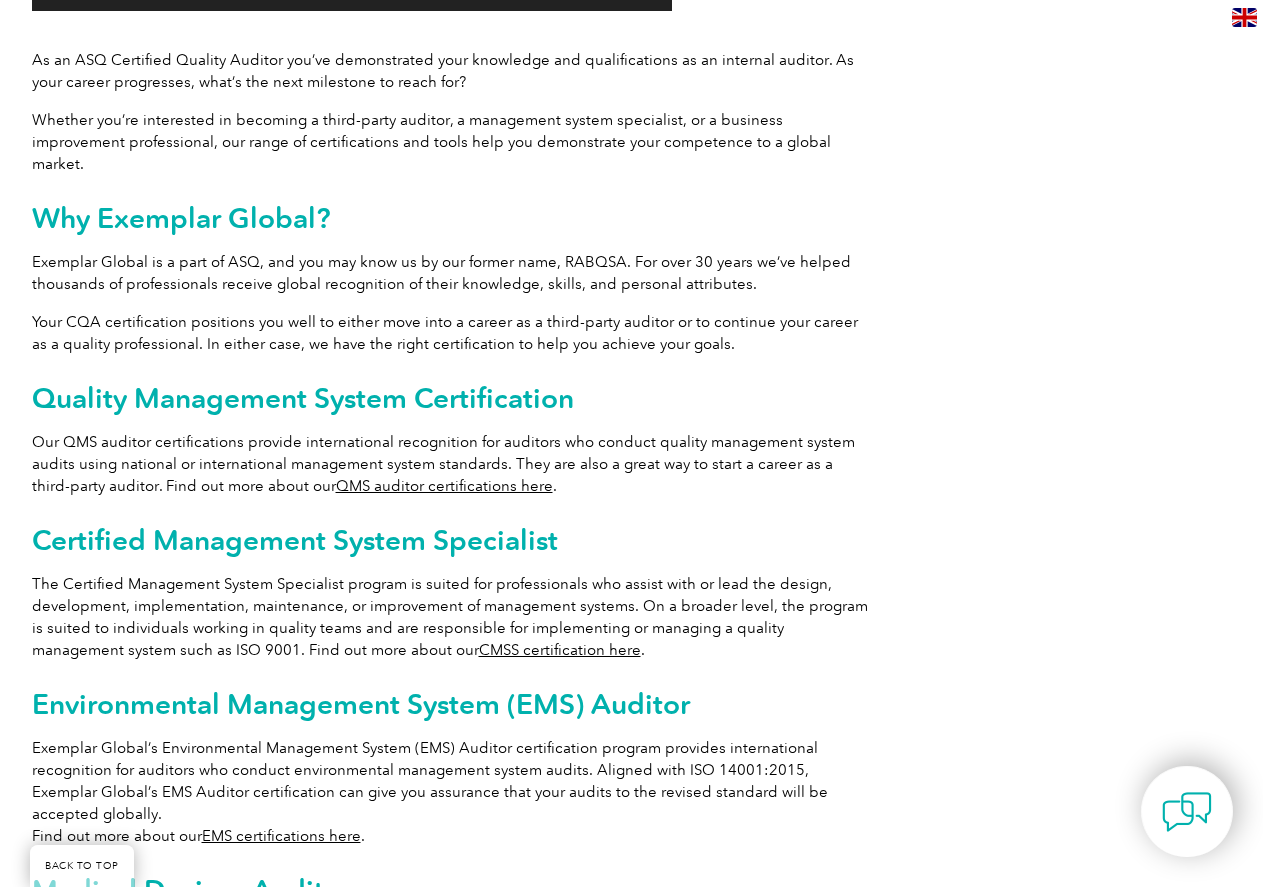click on "QMS auditor certifications here" at bounding box center (444, 486) 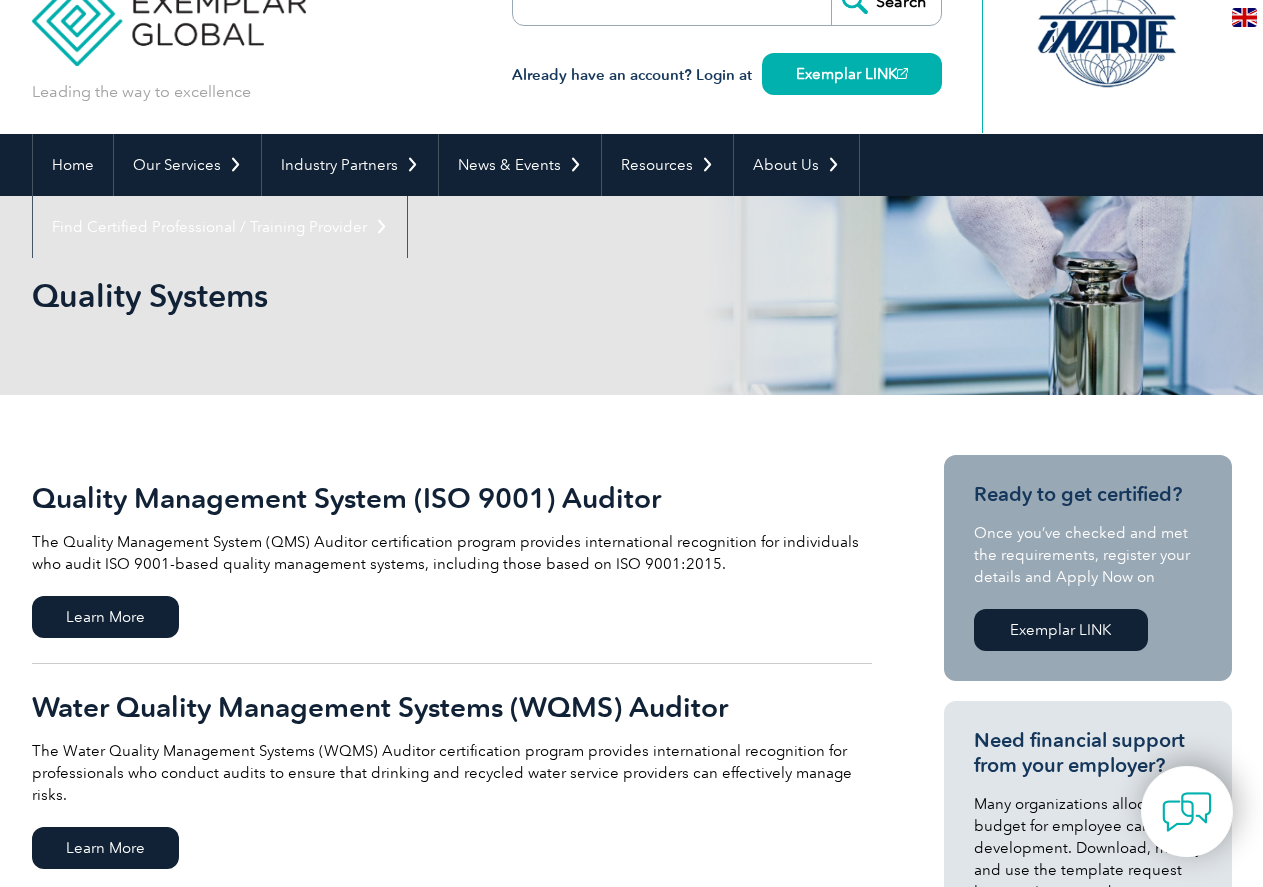 scroll, scrollTop: 100, scrollLeft: 0, axis: vertical 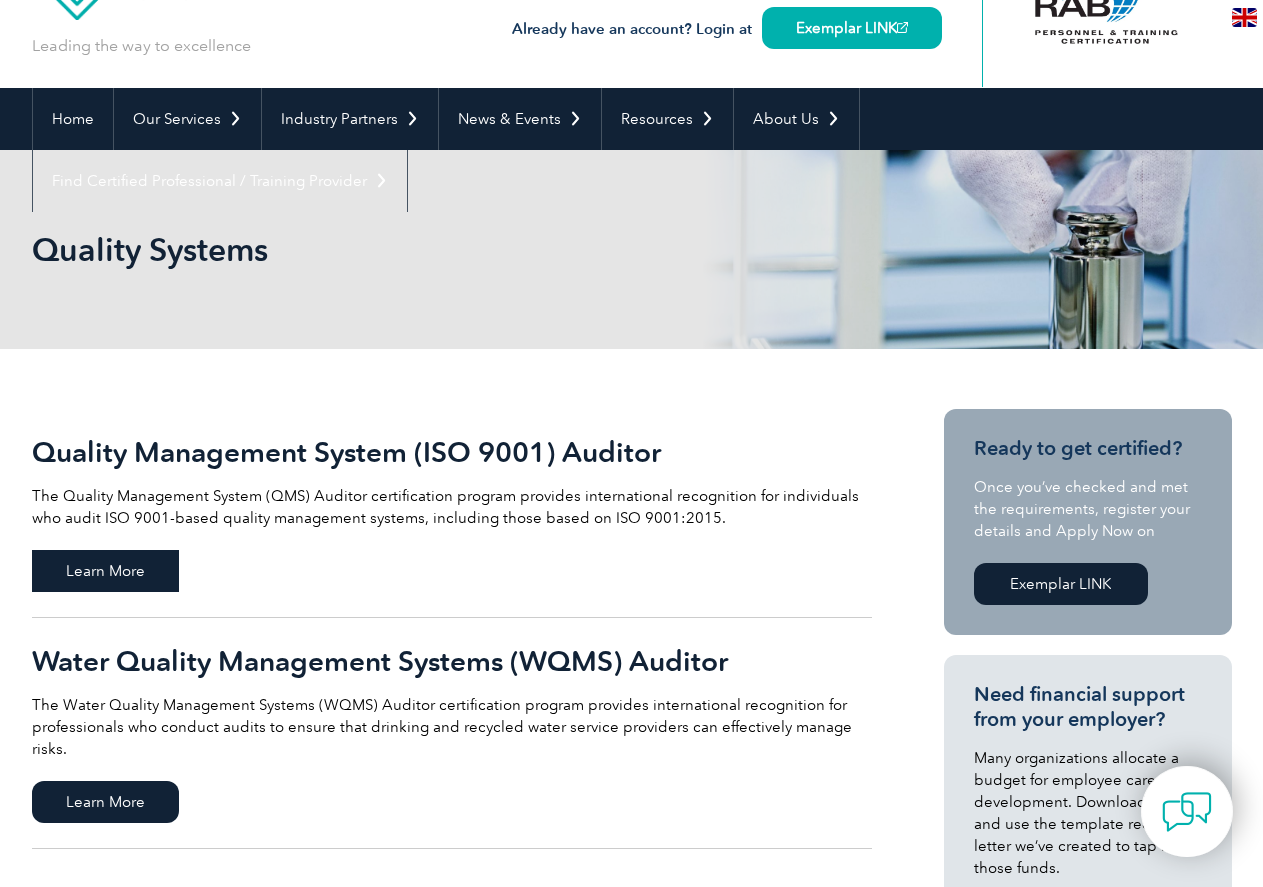 click on "Learn More" at bounding box center [105, 571] 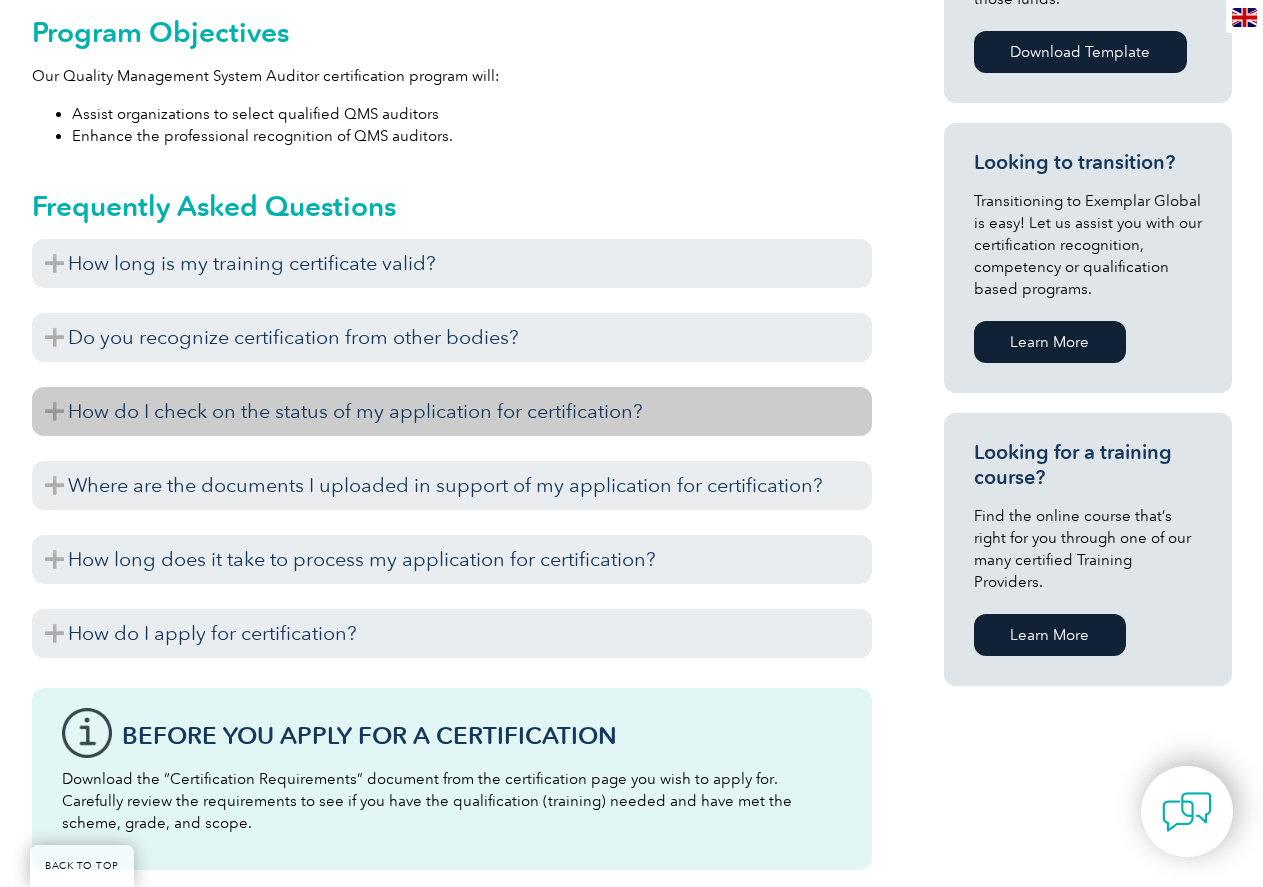 scroll, scrollTop: 1000, scrollLeft: 0, axis: vertical 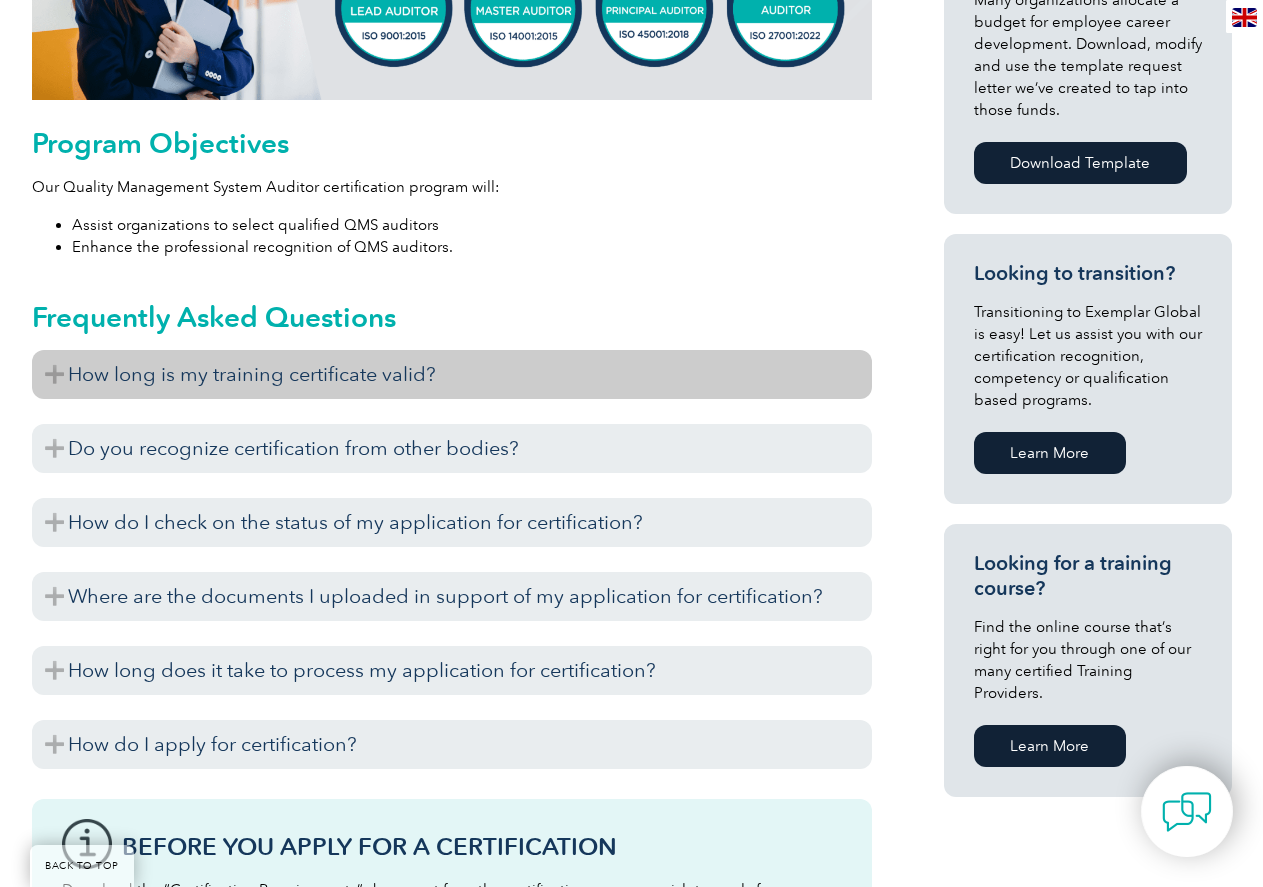 click on "How long is my training certificate valid?" at bounding box center (452, 374) 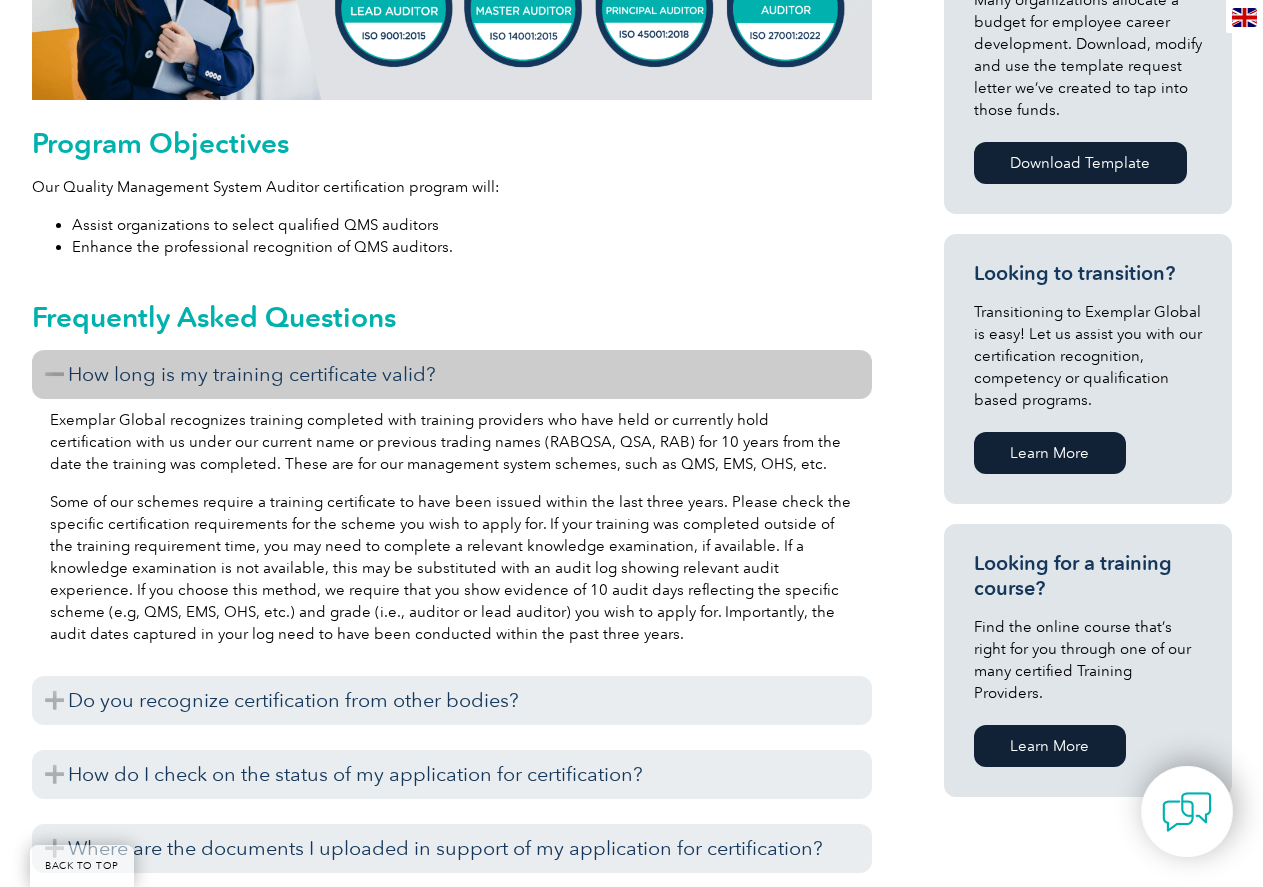 click on "How long is my training certificate valid?" at bounding box center [452, 374] 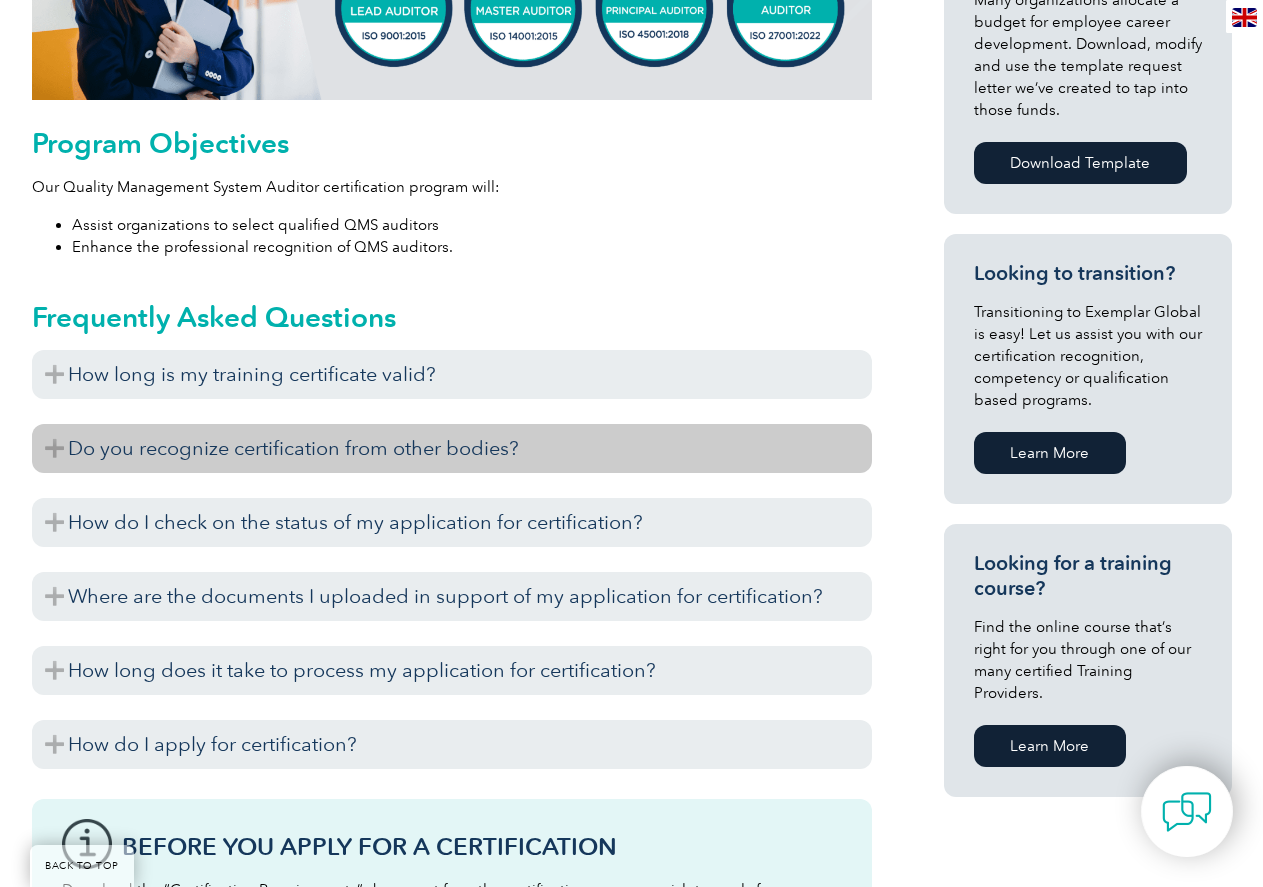 click on "Do you recognize certification from other bodies?" at bounding box center (452, 448) 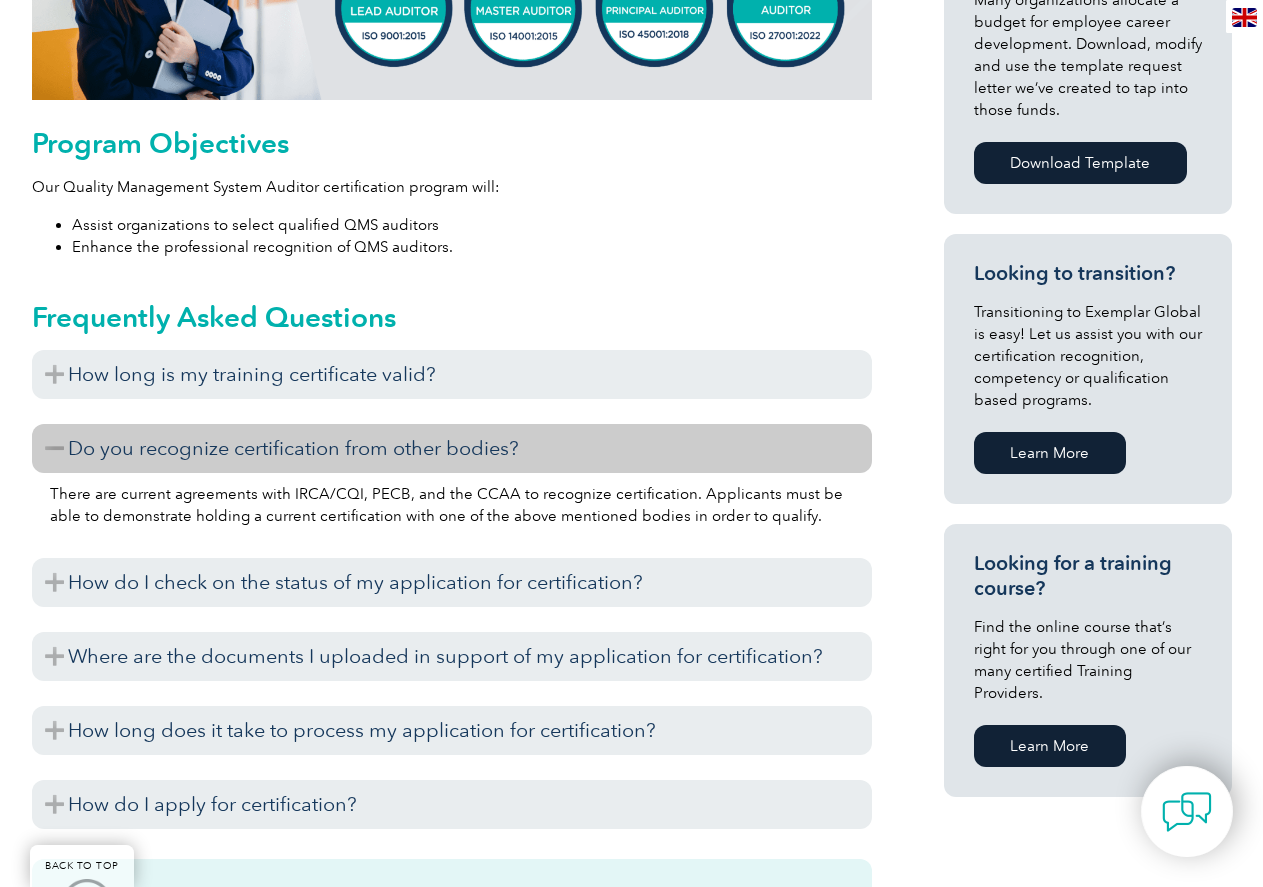 click on "Do you recognize certification from other bodies?" at bounding box center [452, 448] 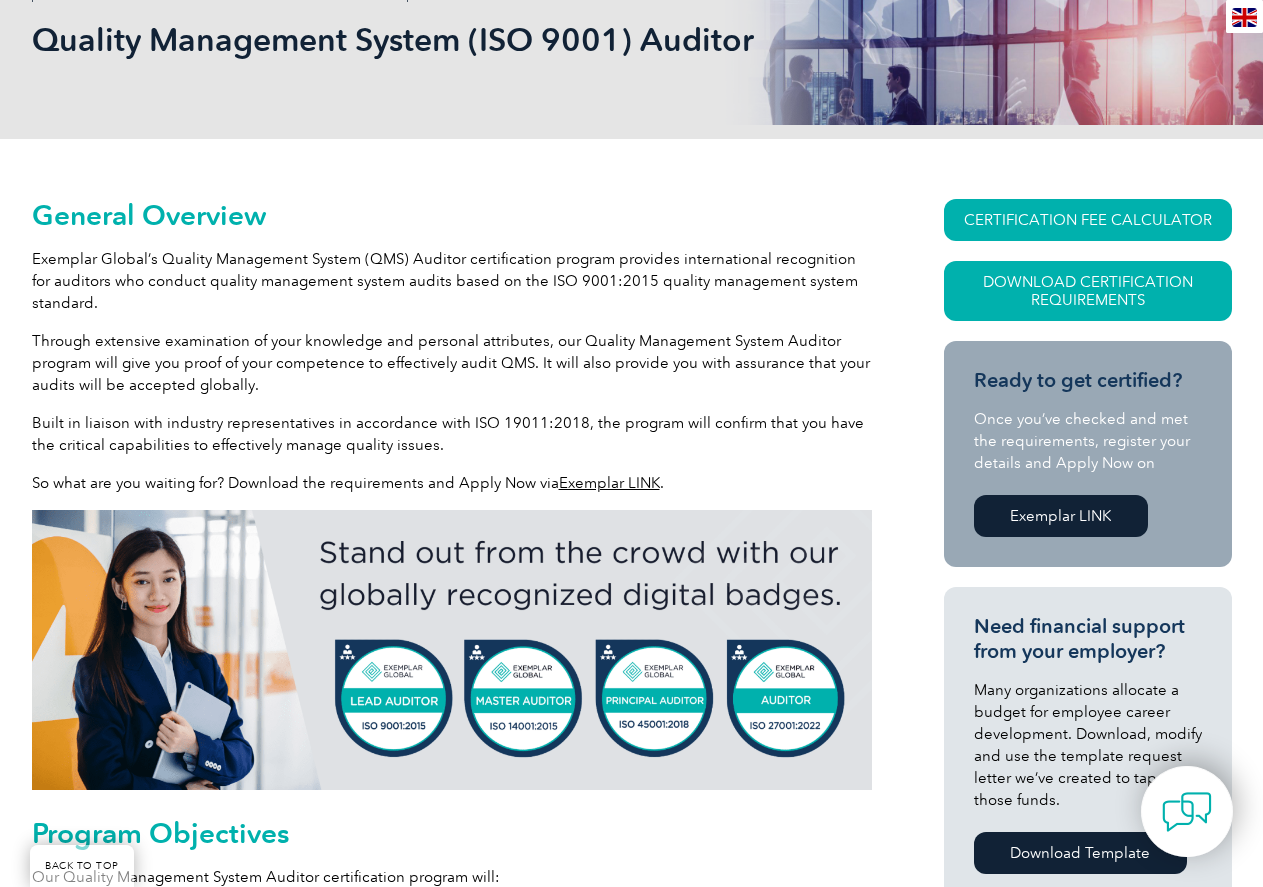 scroll, scrollTop: 300, scrollLeft: 0, axis: vertical 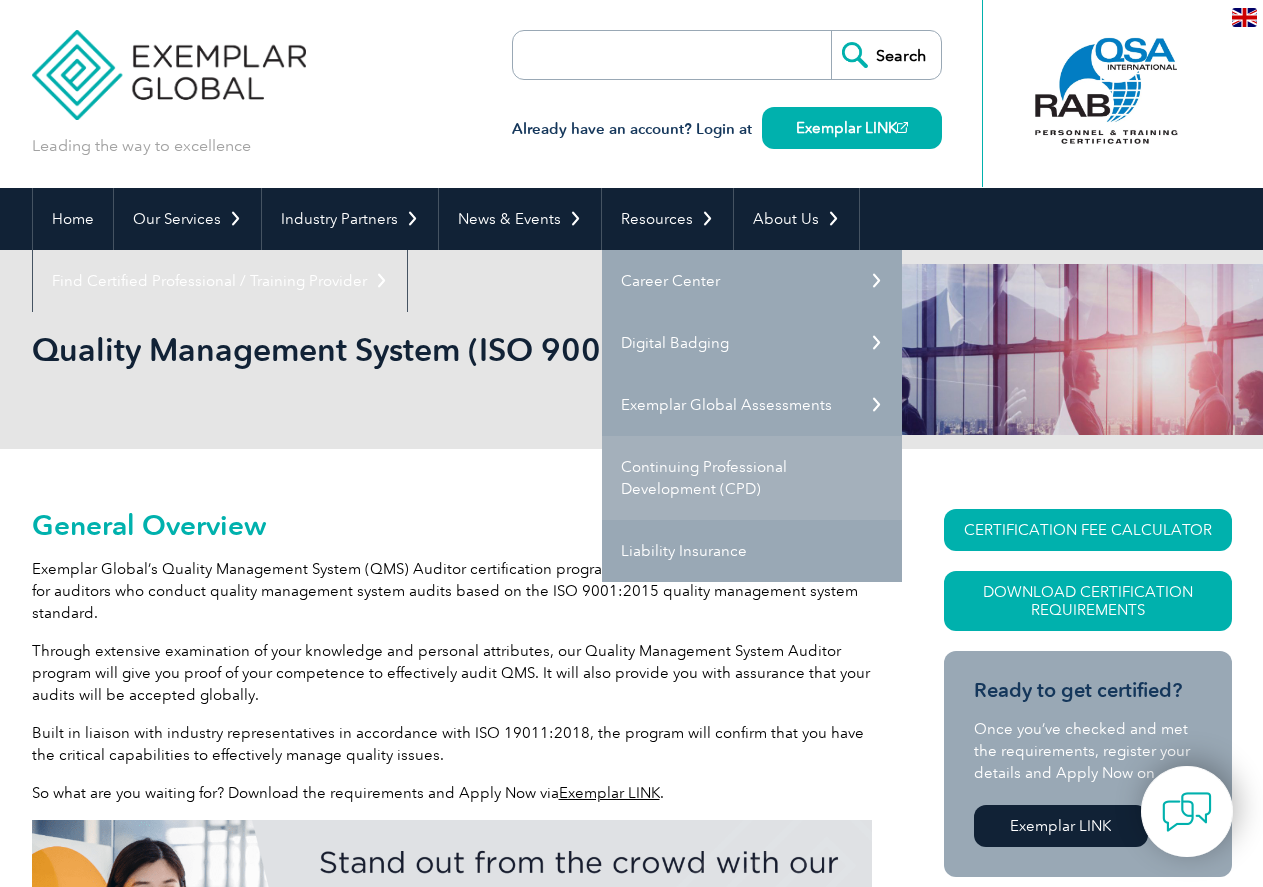 click on "Continuing Professional Development (CPD)" at bounding box center (752, 478) 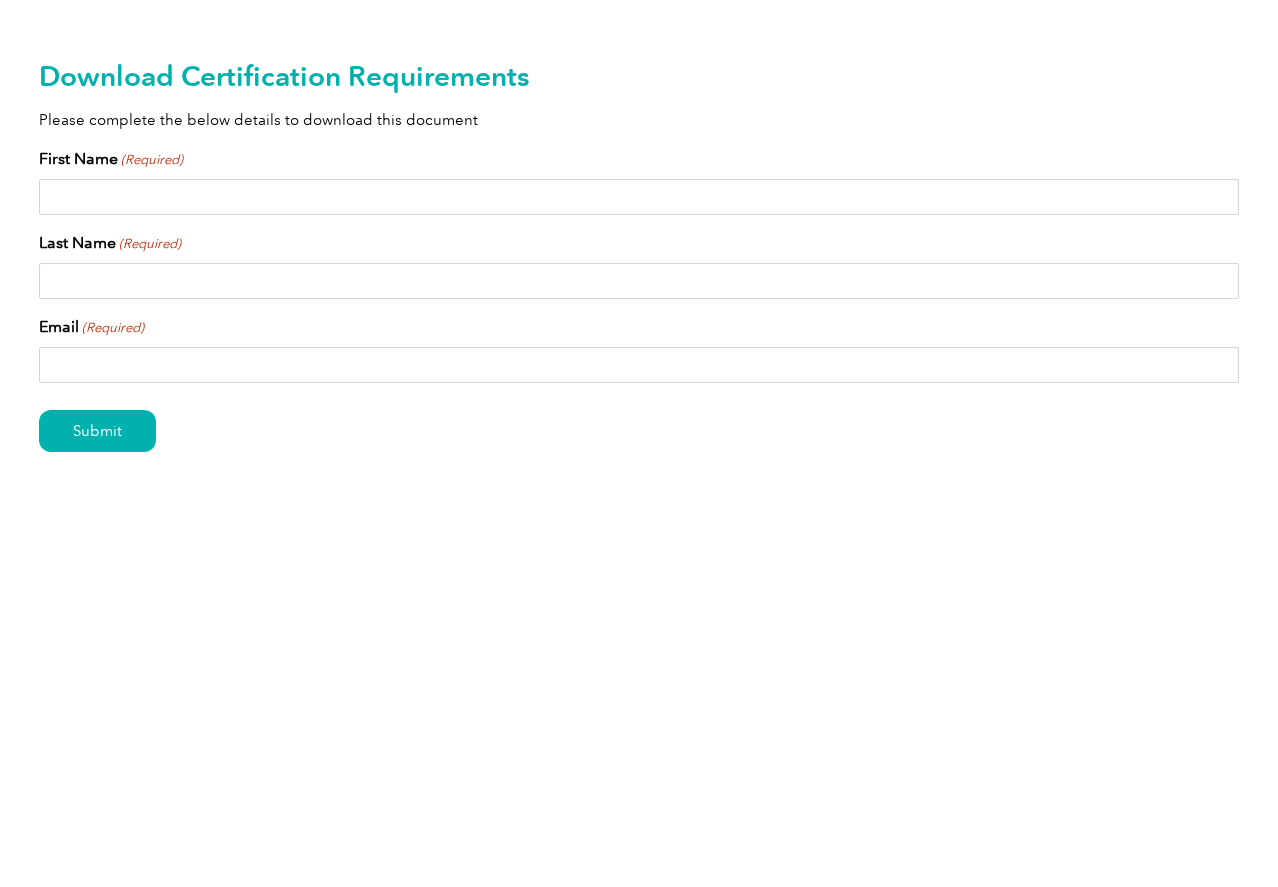 scroll, scrollTop: 0, scrollLeft: 0, axis: both 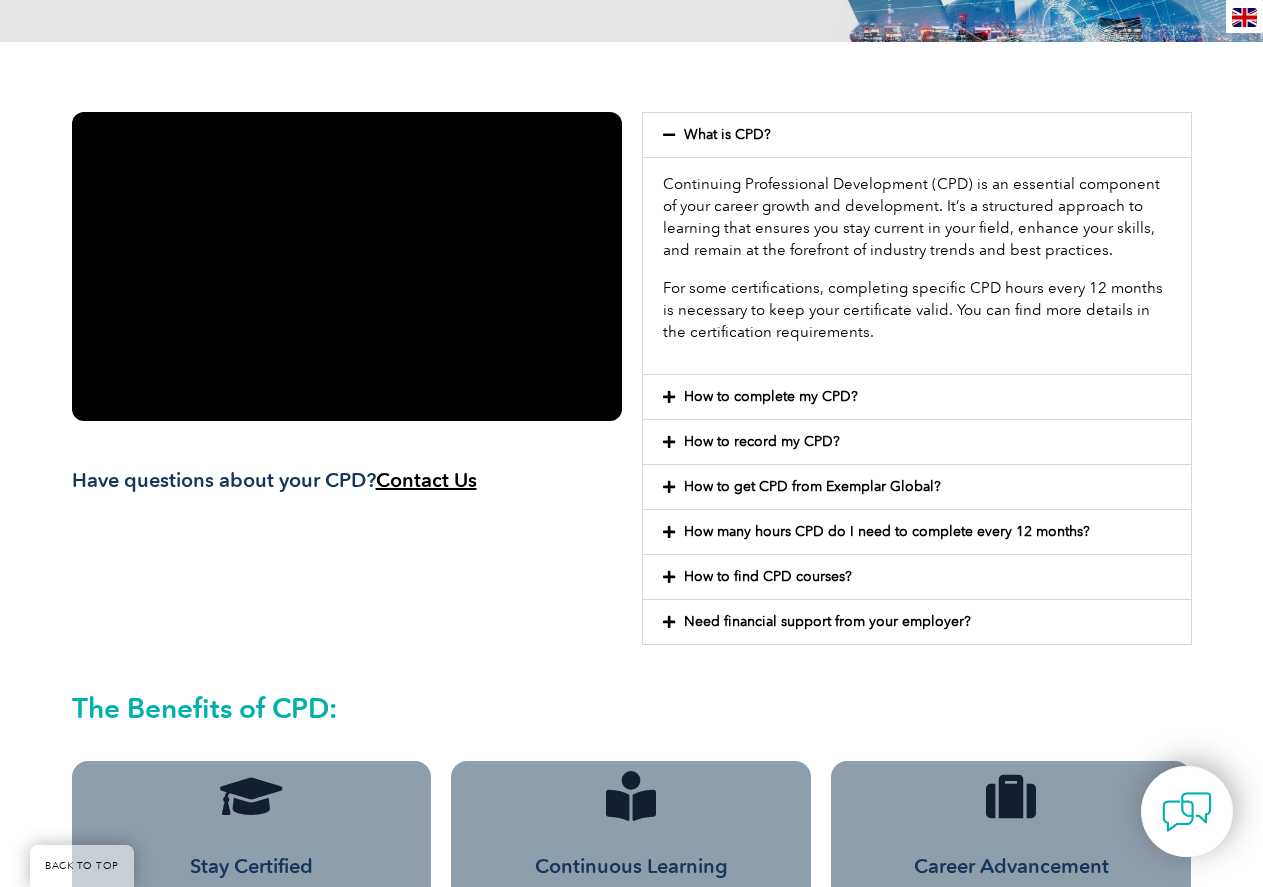click at bounding box center [669, 532] 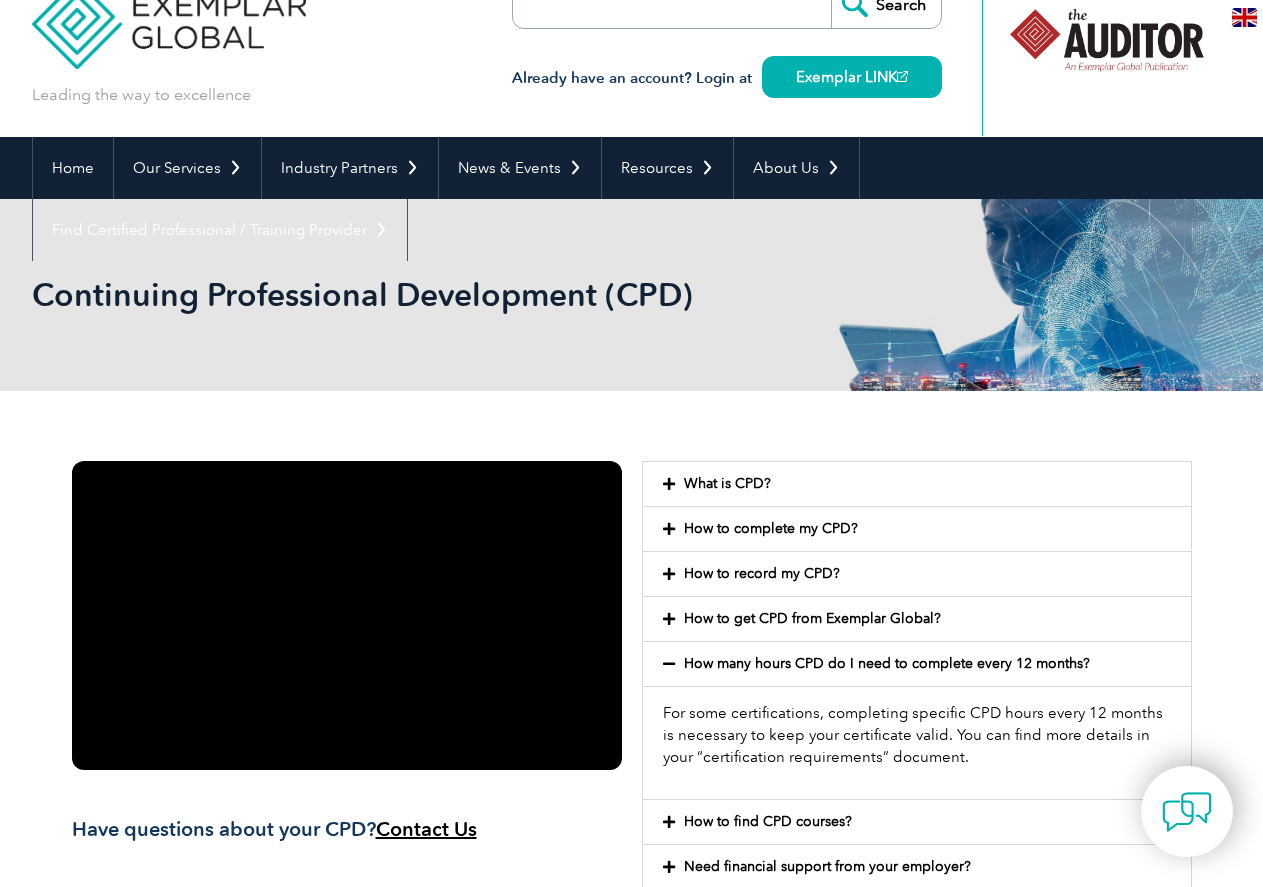 scroll, scrollTop: 0, scrollLeft: 0, axis: both 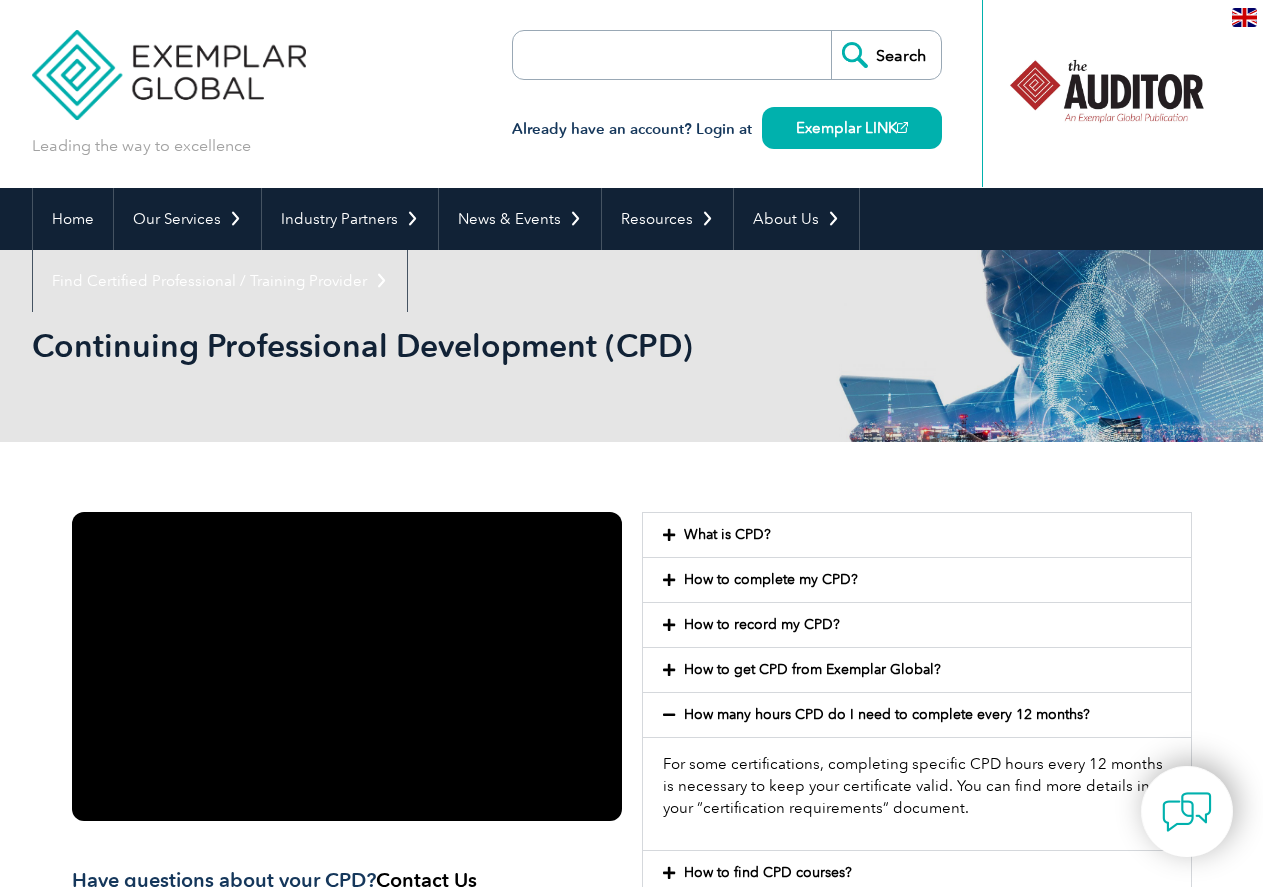 click at bounding box center [628, 55] 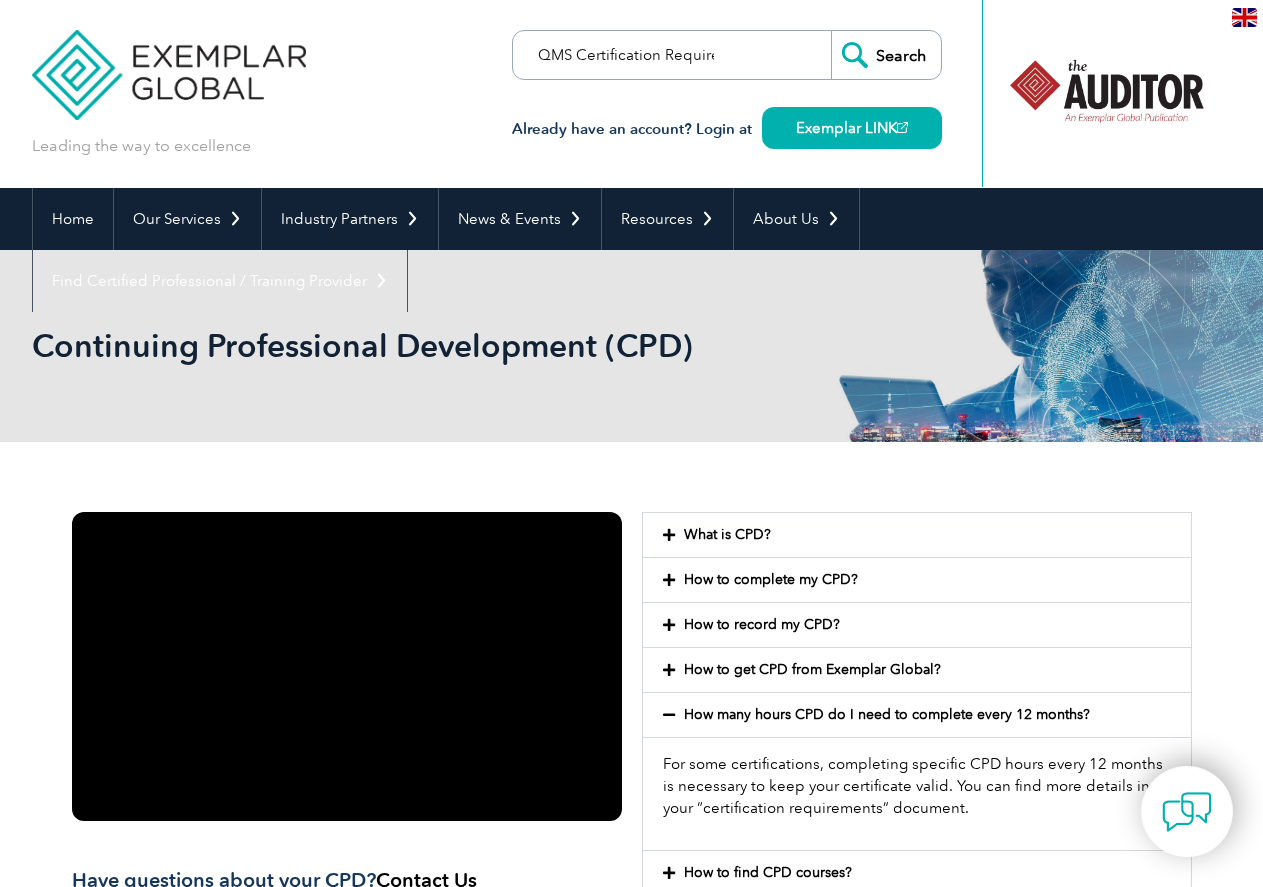 scroll, scrollTop: 0, scrollLeft: 43, axis: horizontal 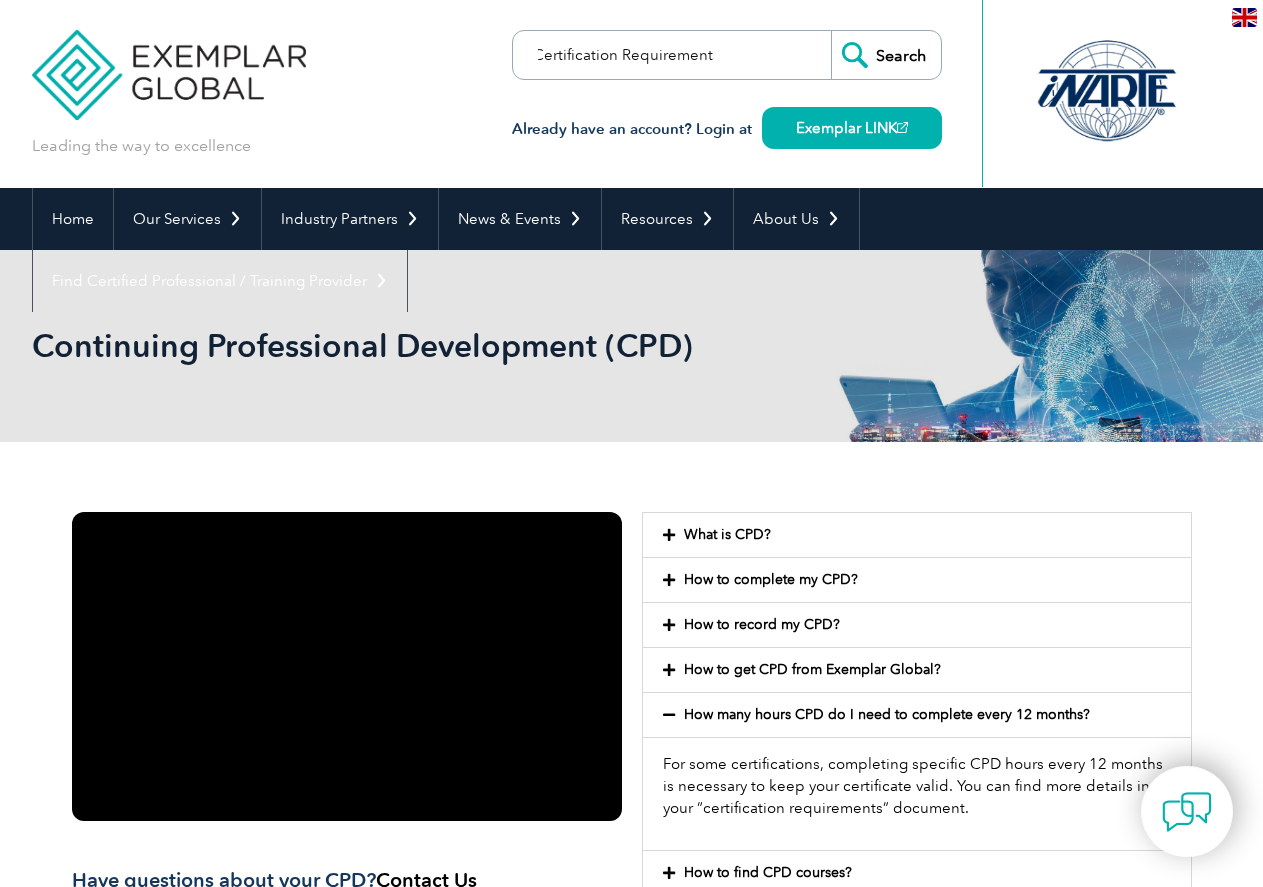 type on "QMS Certification Requirements" 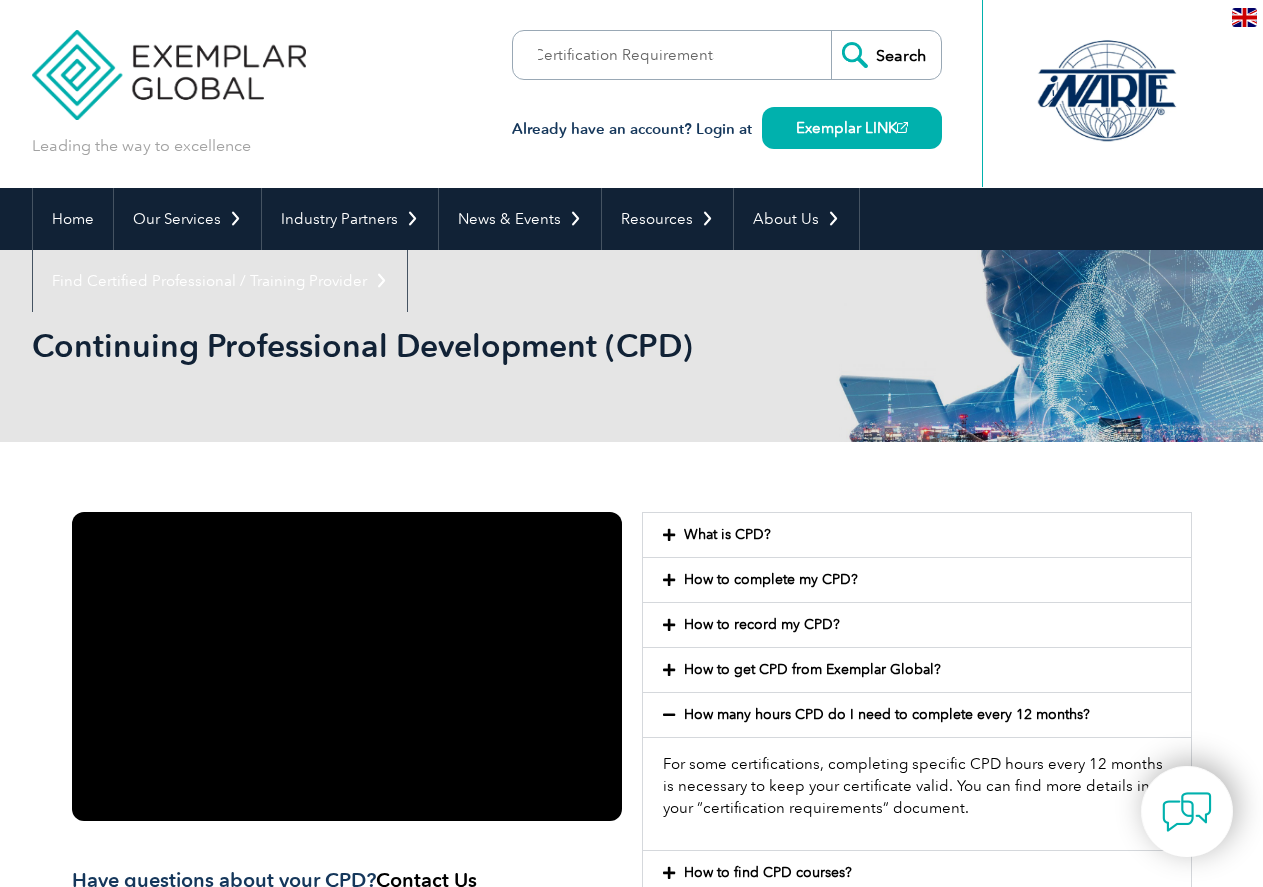 click on "Search" at bounding box center [886, 55] 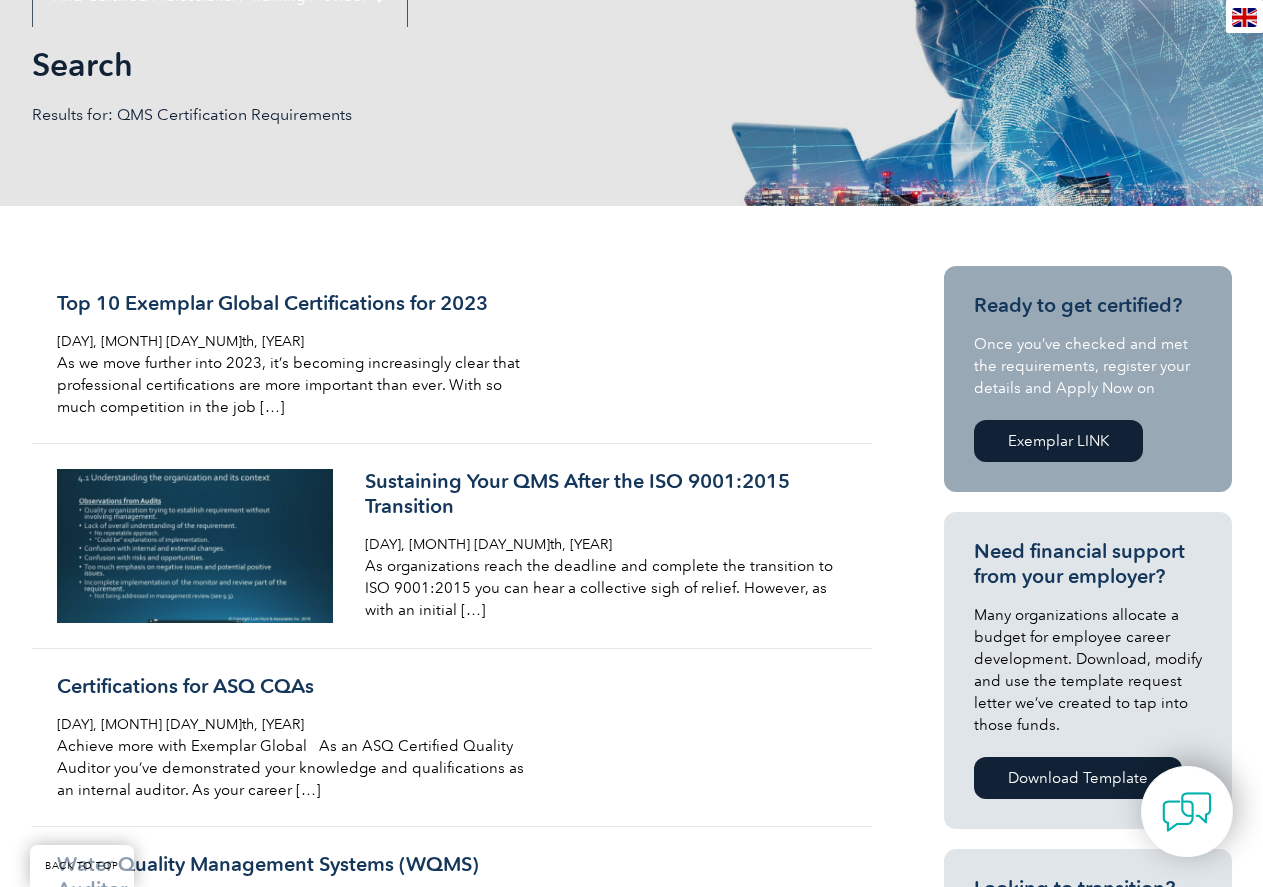 scroll, scrollTop: 300, scrollLeft: 0, axis: vertical 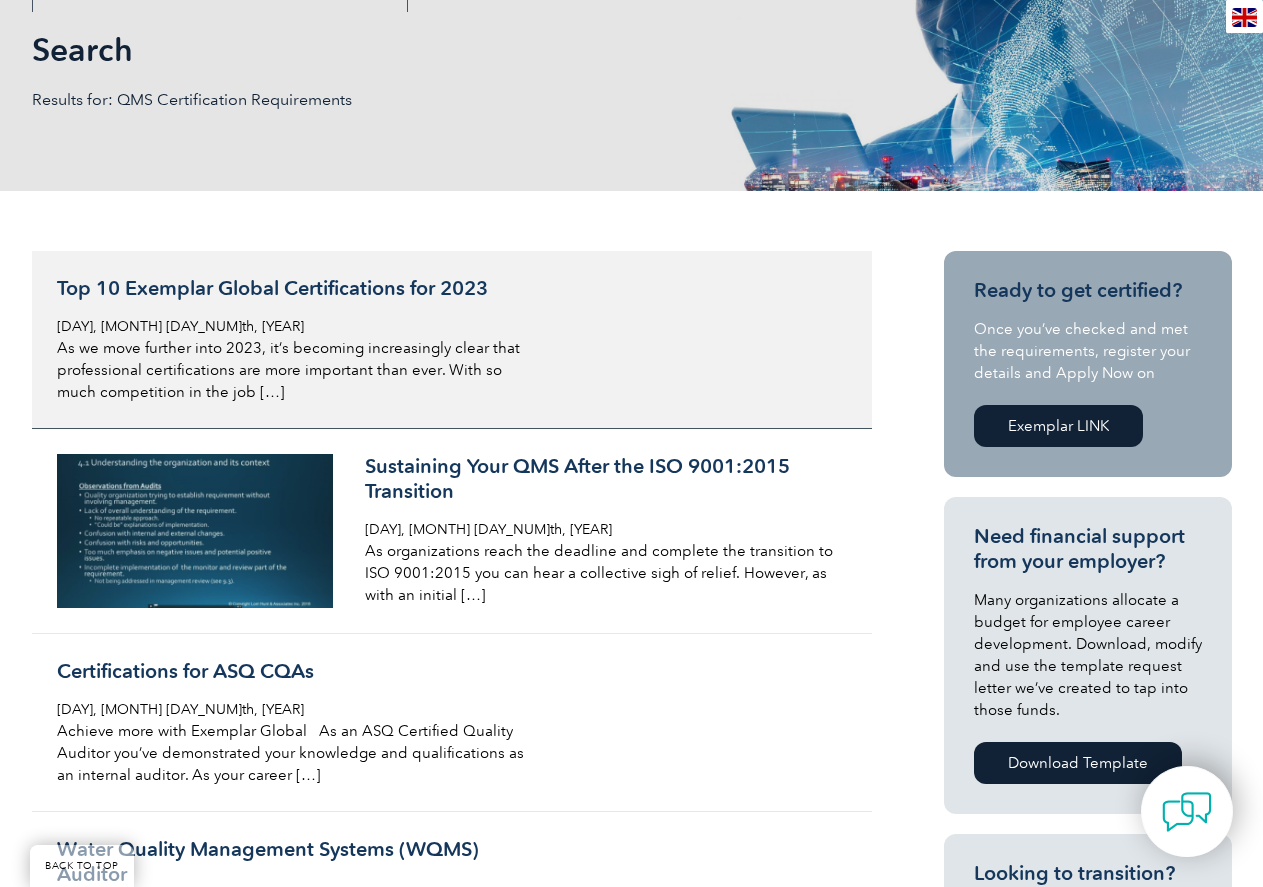click on "Top 10 Exemplar Global Certifications for 2023" at bounding box center (294, 288) 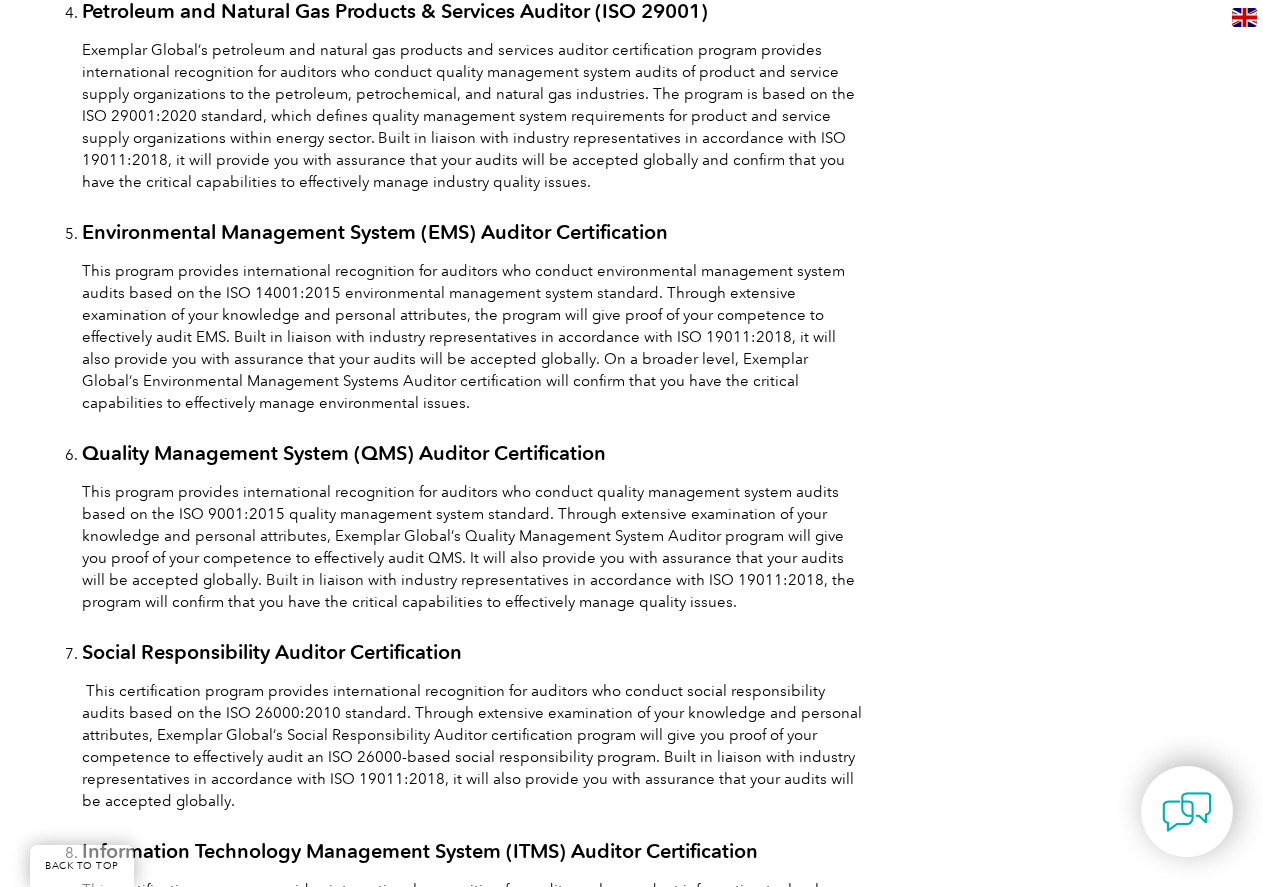 scroll, scrollTop: 2100, scrollLeft: 0, axis: vertical 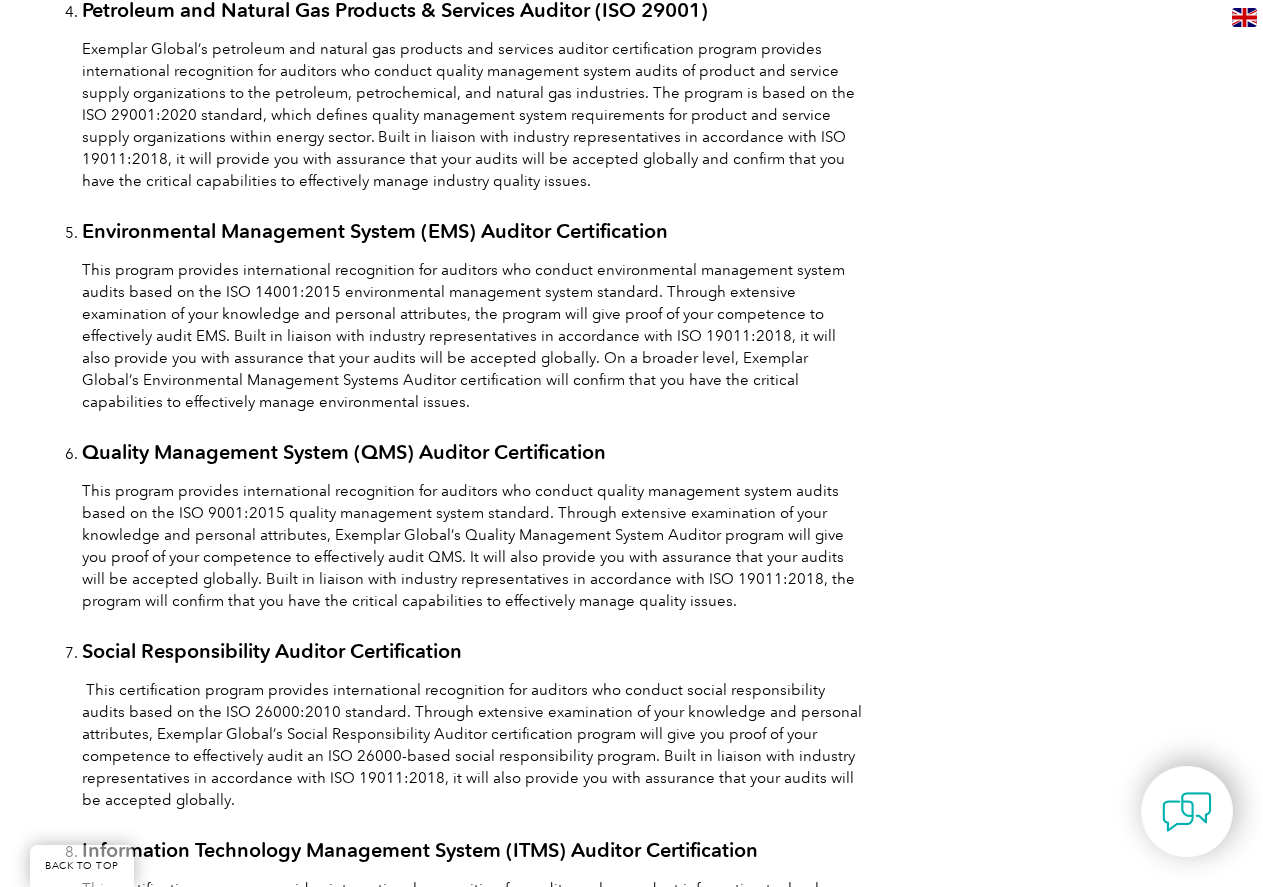 click on "Quality Management System (QMS) Auditor Certification" at bounding box center (344, 452) 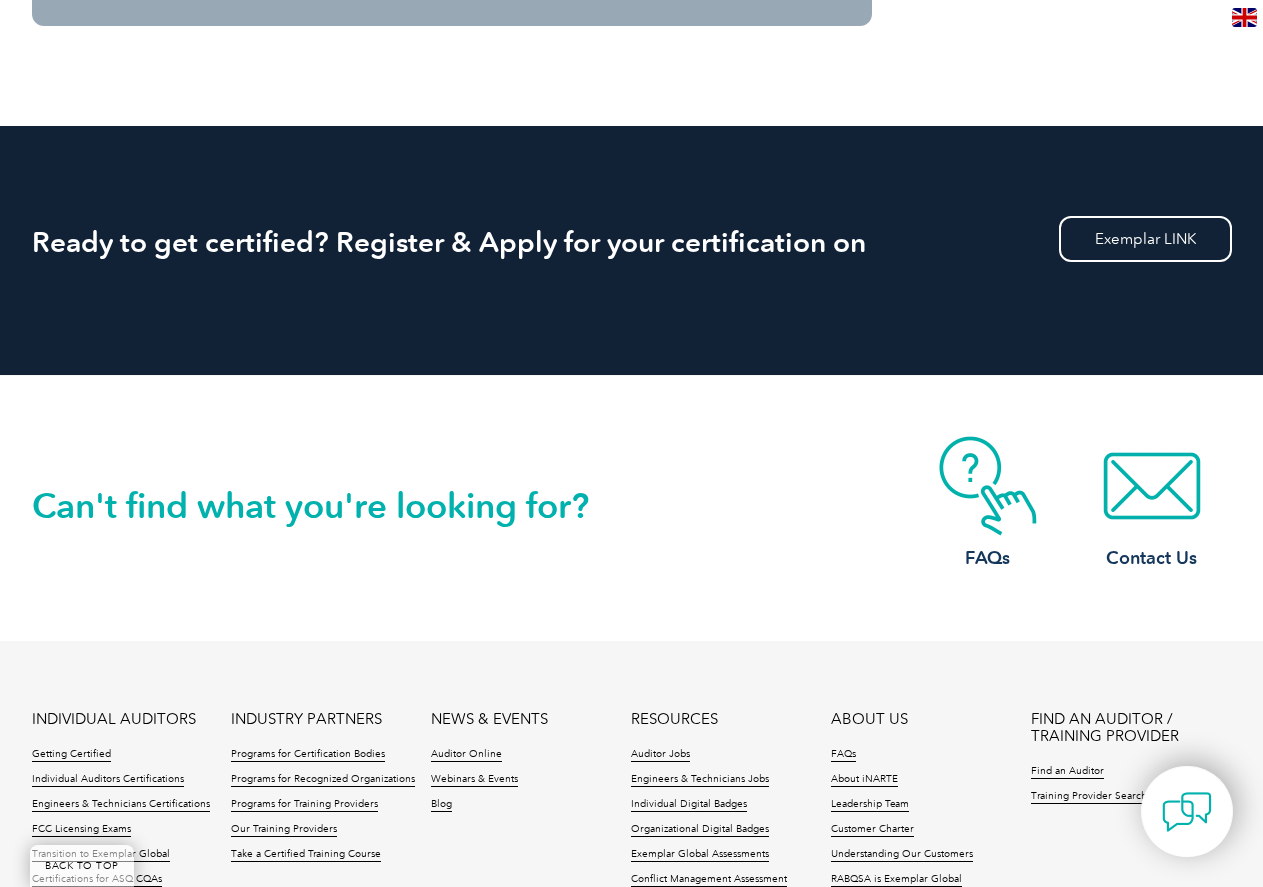 scroll, scrollTop: 2479, scrollLeft: 0, axis: vertical 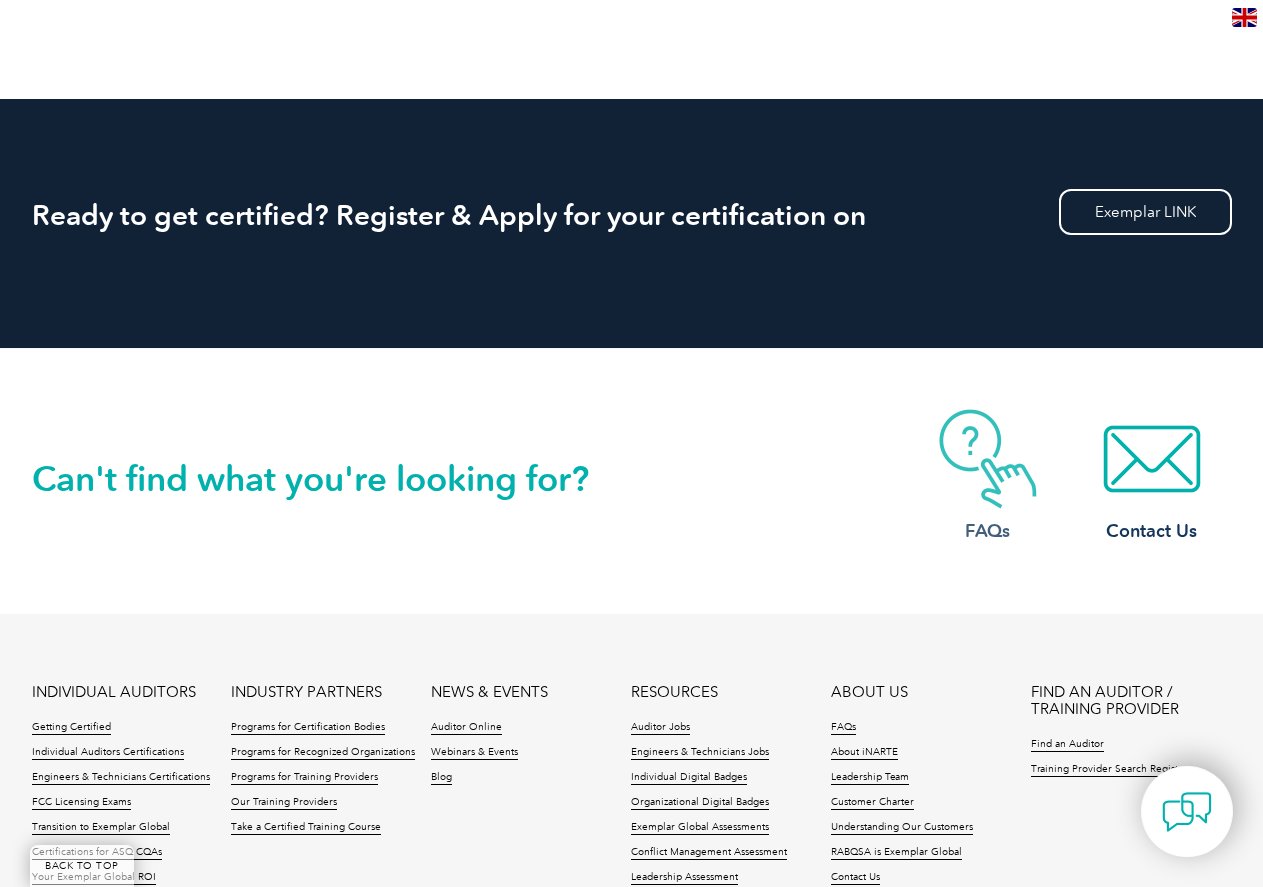 click at bounding box center (988, 459) 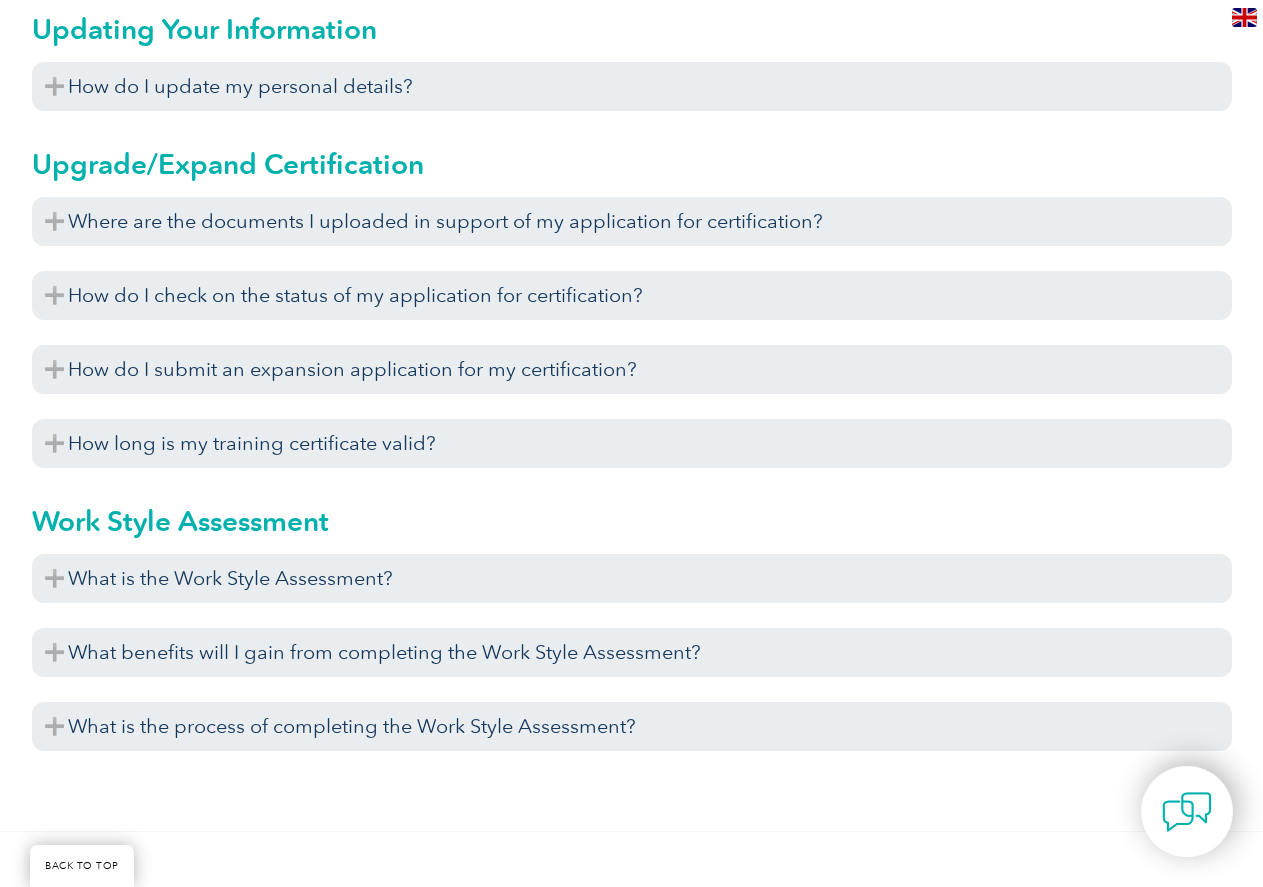 scroll, scrollTop: 7200, scrollLeft: 0, axis: vertical 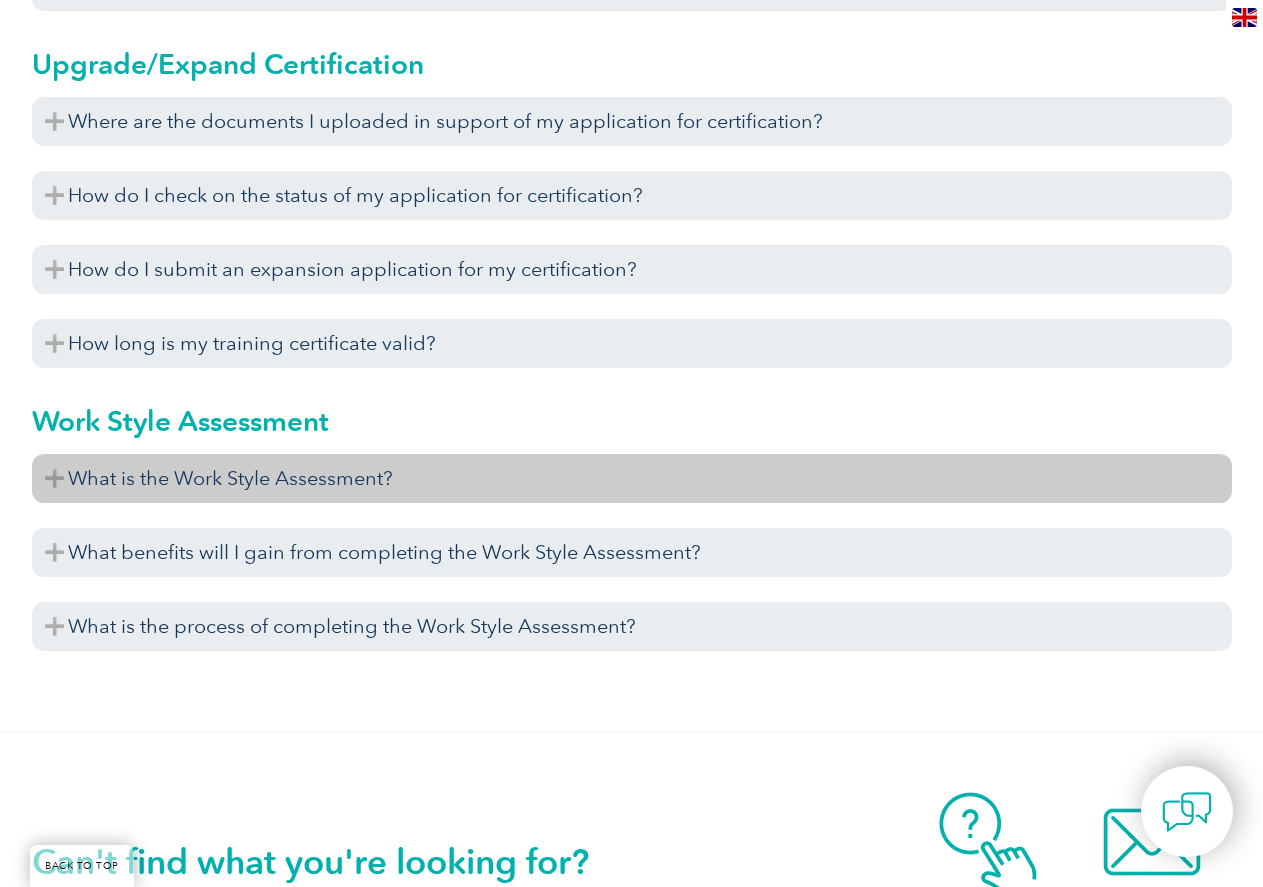 click on "What is the Work Style Assessment?" at bounding box center [632, 478] 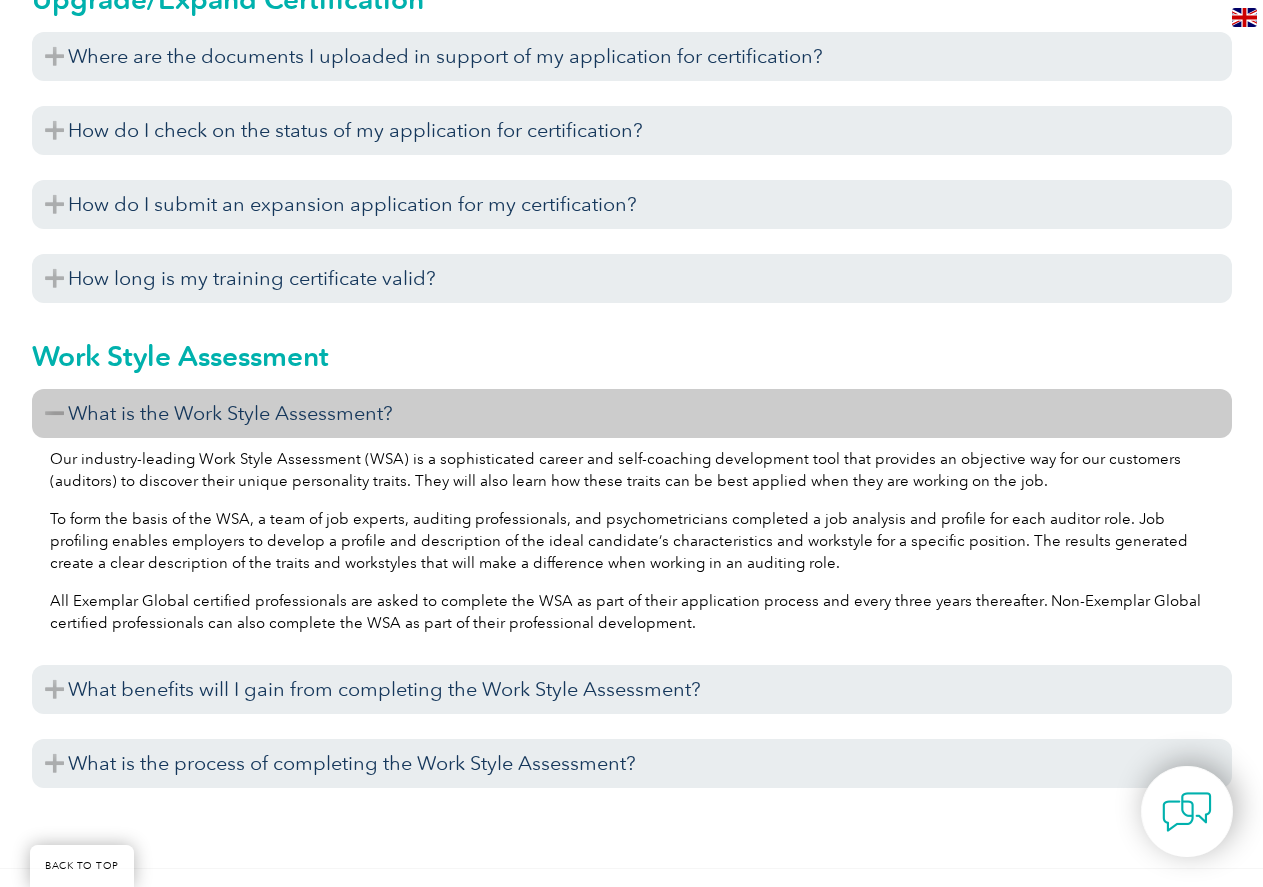 scroll, scrollTop: 7300, scrollLeft: 0, axis: vertical 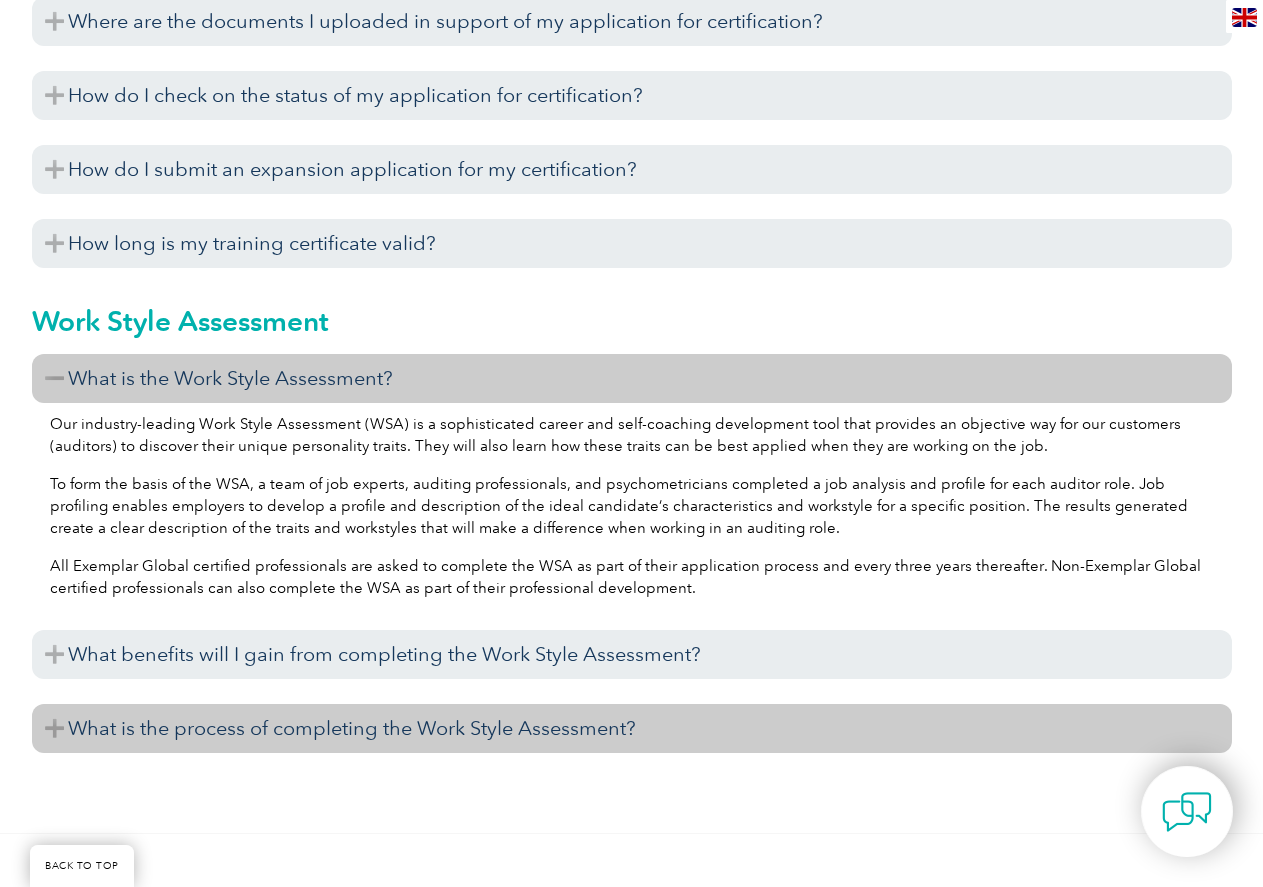 click on "What is the process of completing the Work Style Assessment?" at bounding box center (632, 728) 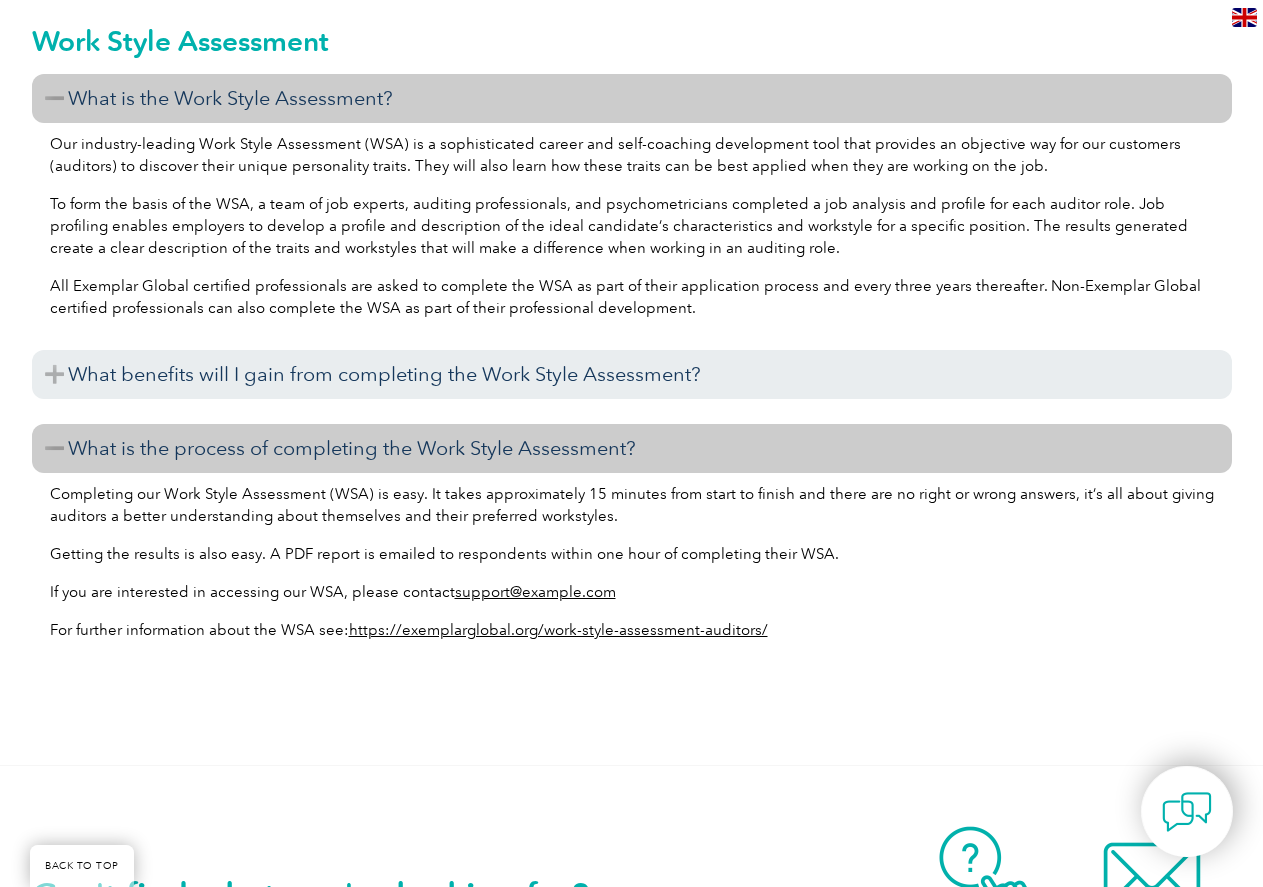 scroll, scrollTop: 7600, scrollLeft: 0, axis: vertical 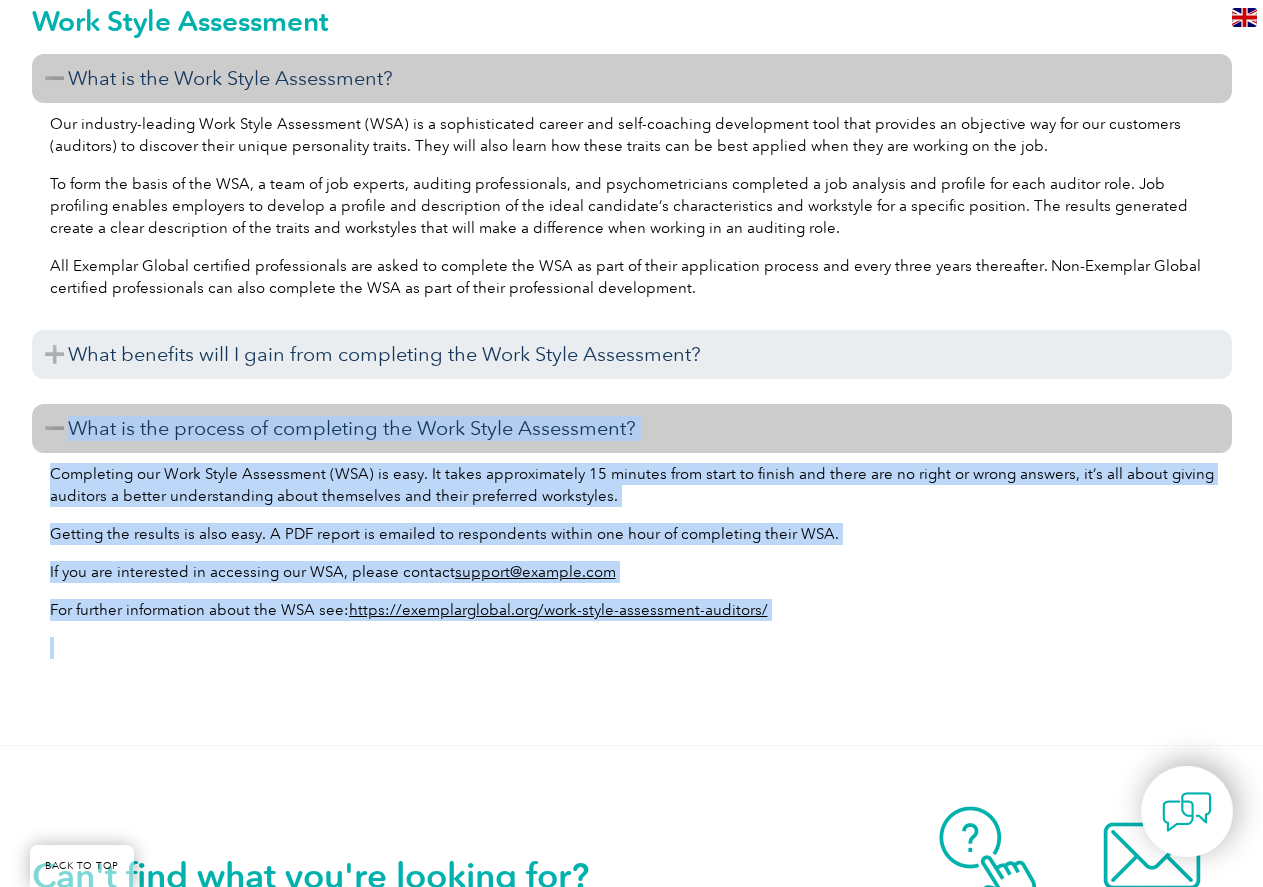 drag, startPoint x: 52, startPoint y: 410, endPoint x: 791, endPoint y: 641, distance: 774.2622 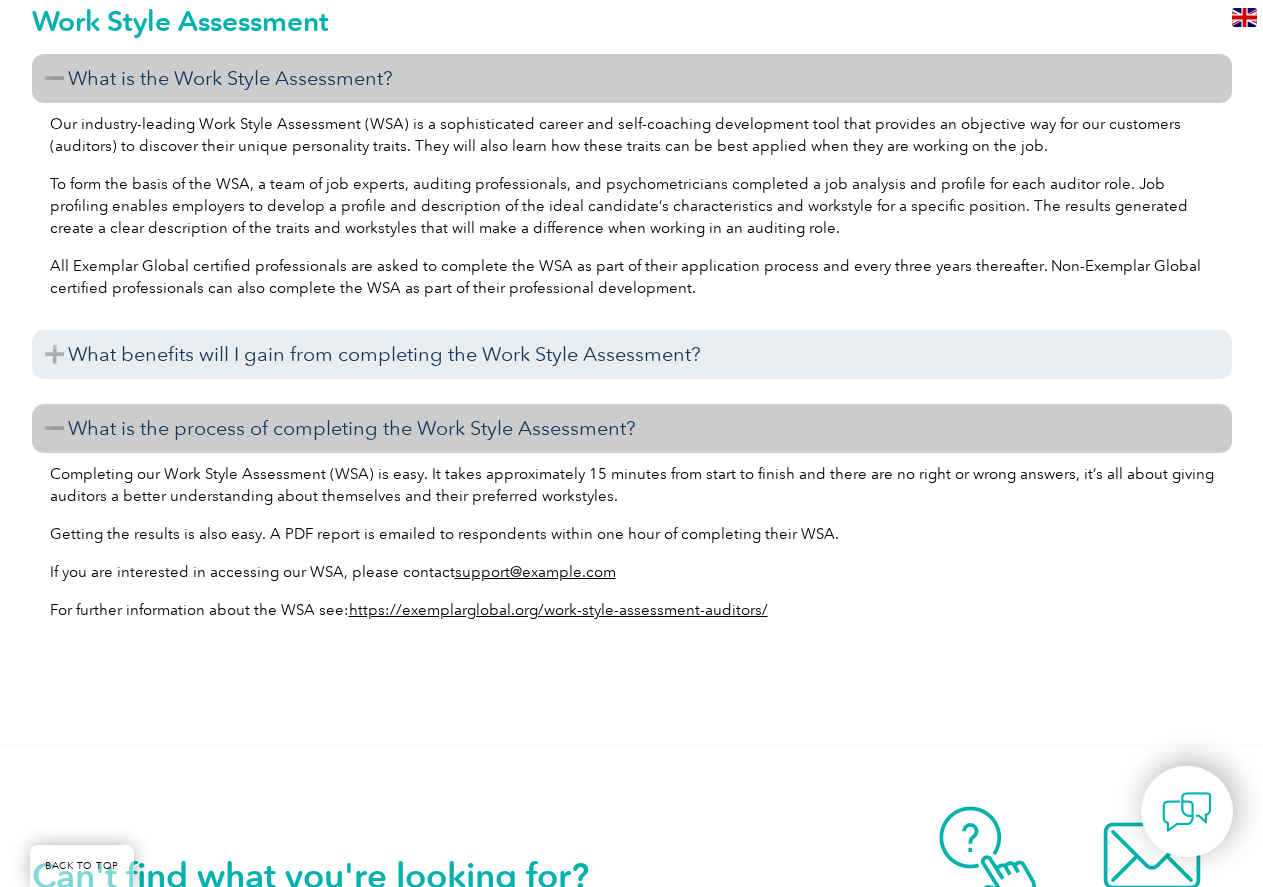 click on "Please check the list below for answers to frequently asked questions. If you’re not able to find the answer you need, please  contact us .
iNARTE Apply for Certification
How do I check on the status of my application for certification?
You can check on the status of your application for certification via our Exemplar LINK platform at  www.exemplarlink.org
How do I apply for certification?
www.exemplarlink.org" at bounding box center (632, -3148) 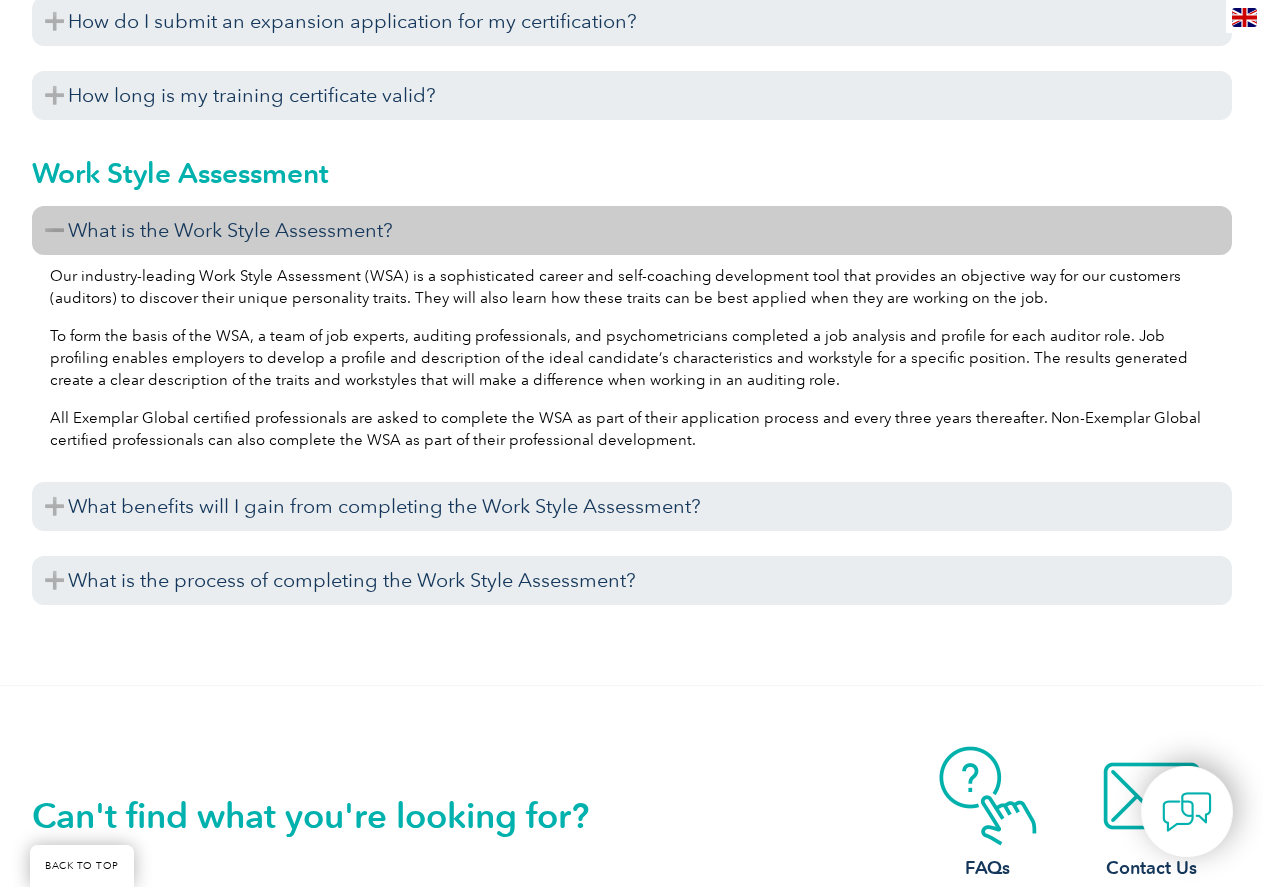 scroll, scrollTop: 7400, scrollLeft: 0, axis: vertical 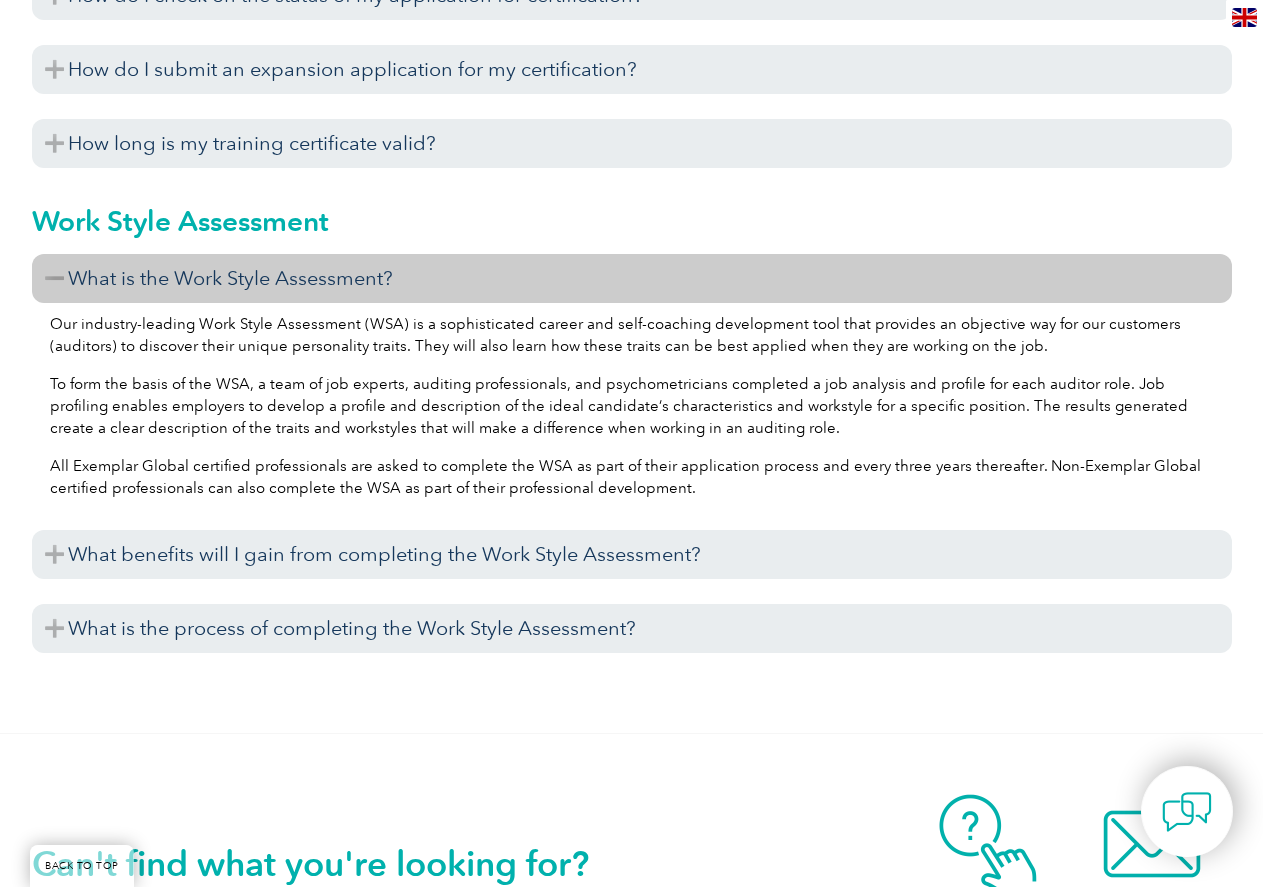 click on "What is the Work Style Assessment?" at bounding box center [632, 278] 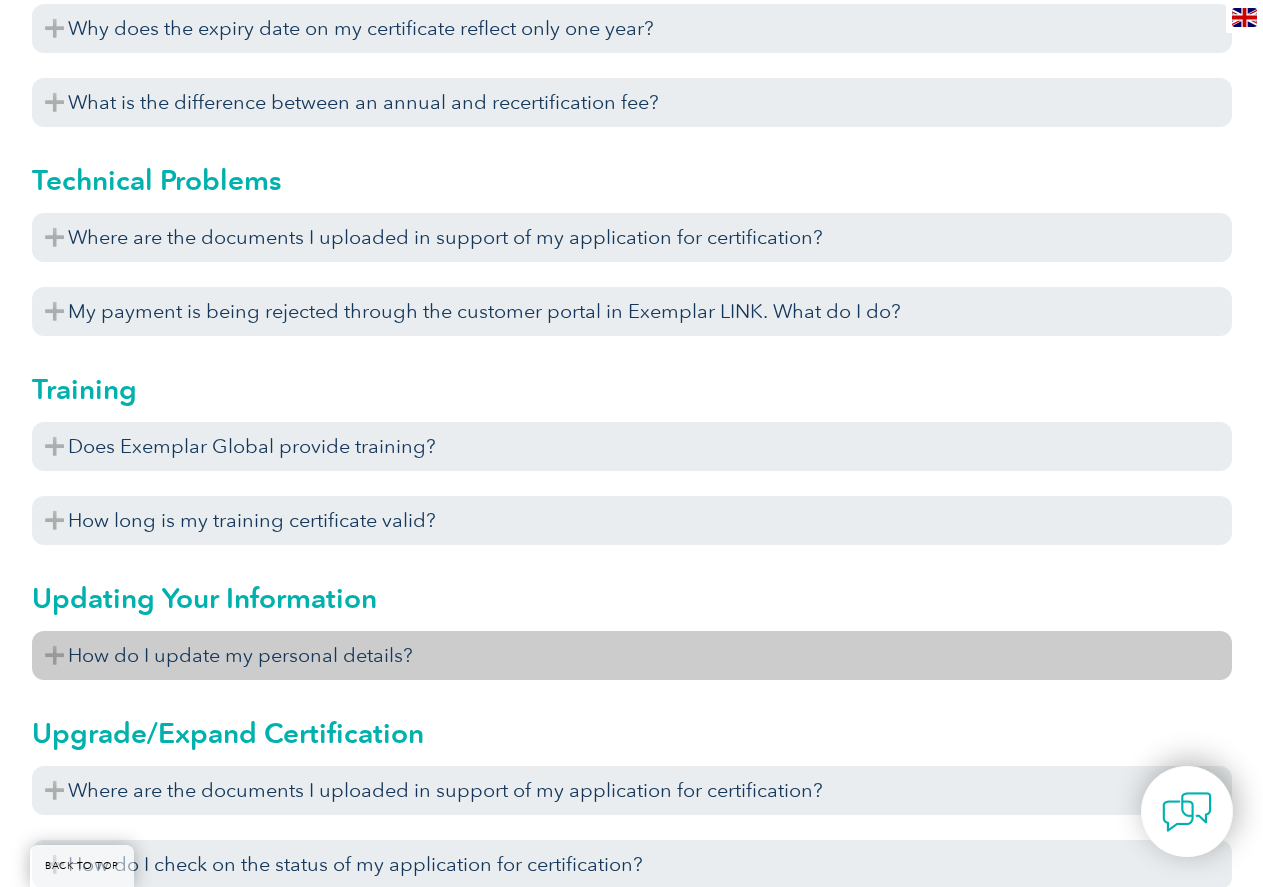 scroll, scrollTop: 6500, scrollLeft: 0, axis: vertical 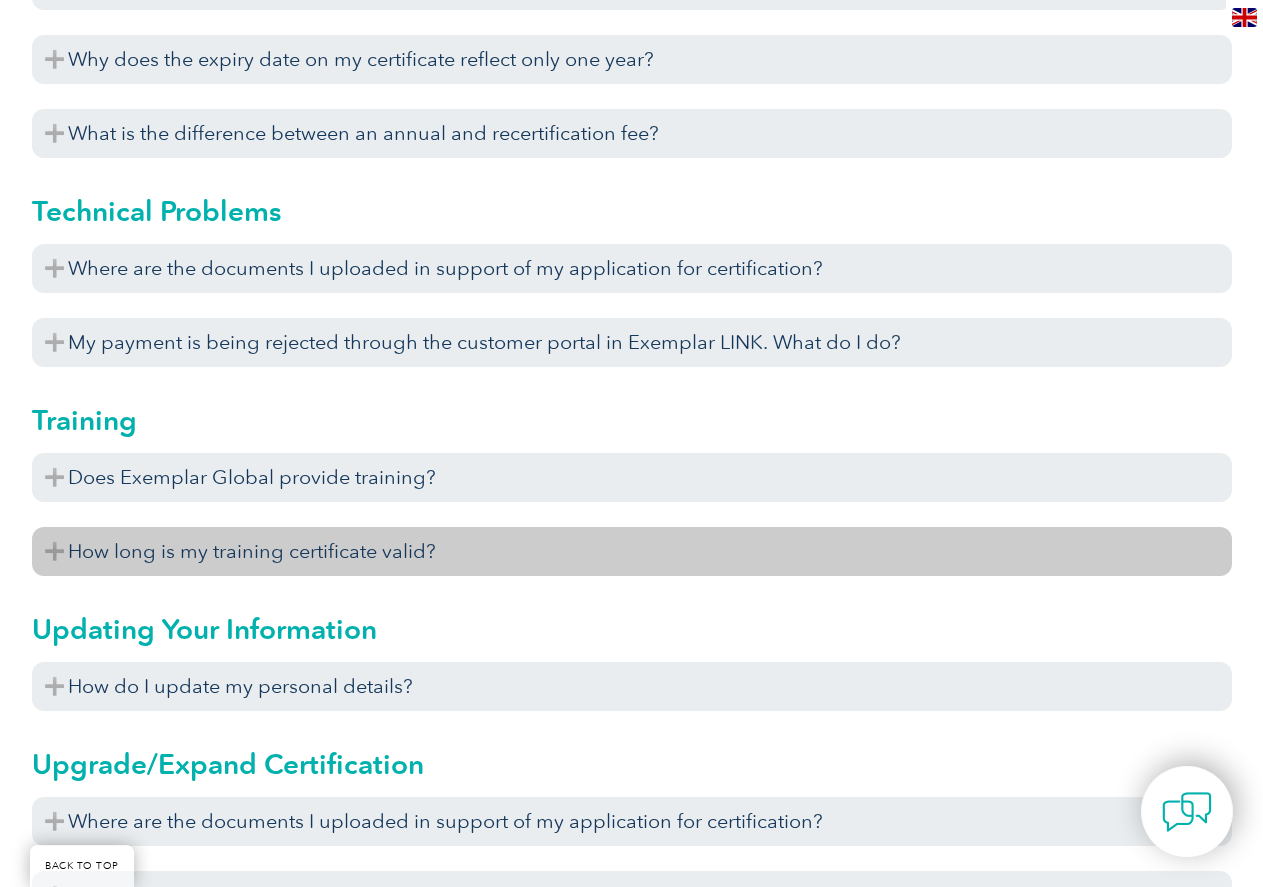 click on "How long is my training certificate valid?" at bounding box center [632, 551] 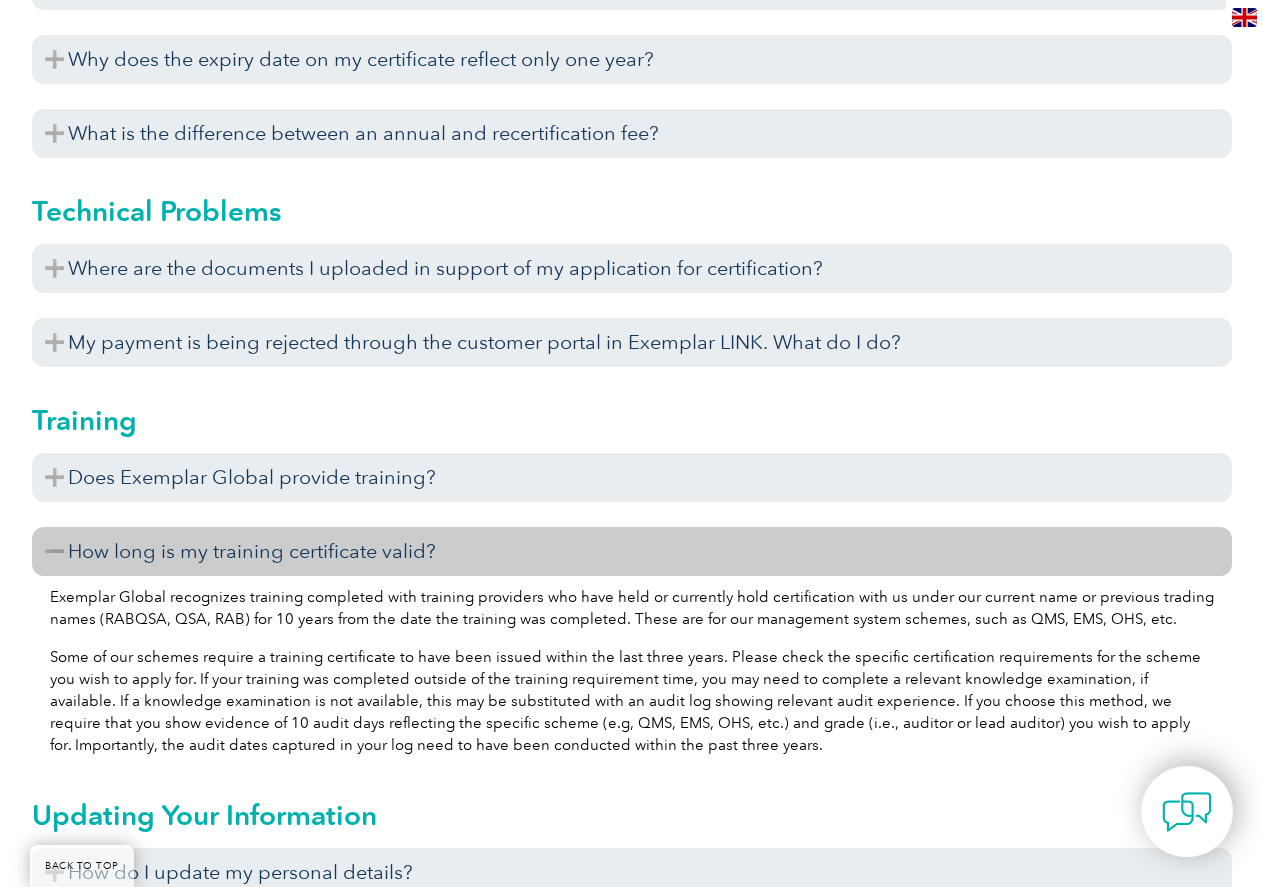 click on "How long is my training certificate valid?" at bounding box center (632, 551) 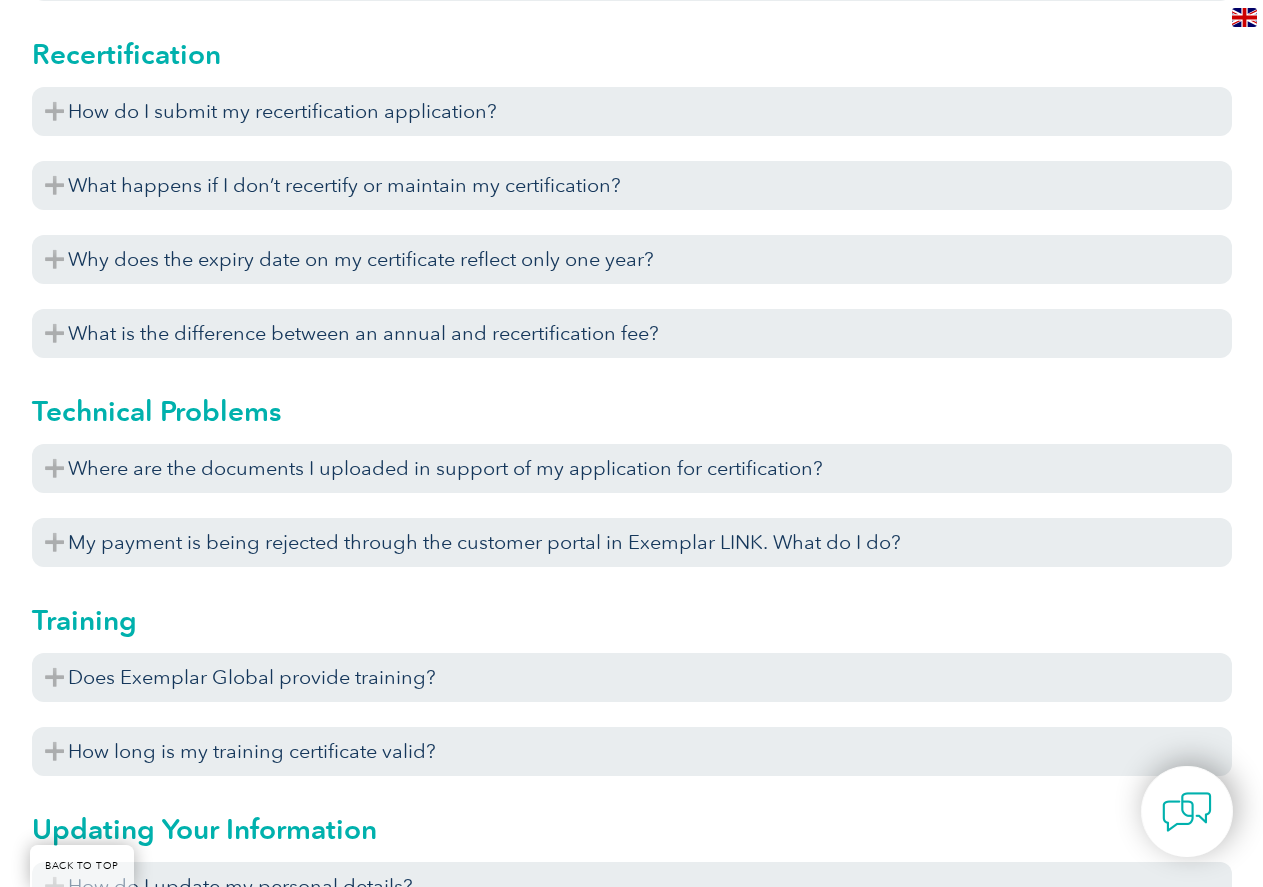 scroll, scrollTop: 6100, scrollLeft: 0, axis: vertical 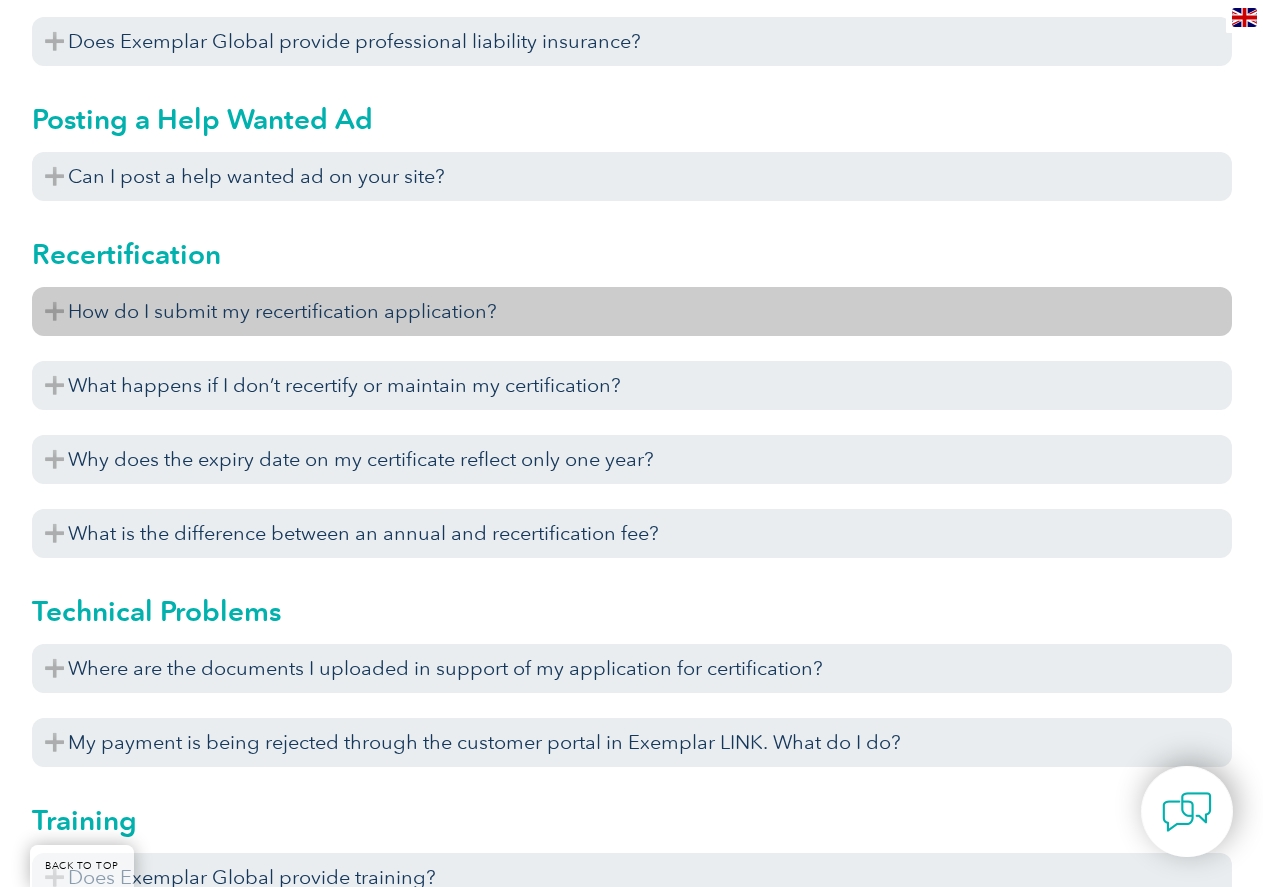 click on "How do I submit my recertification application?" at bounding box center [632, 311] 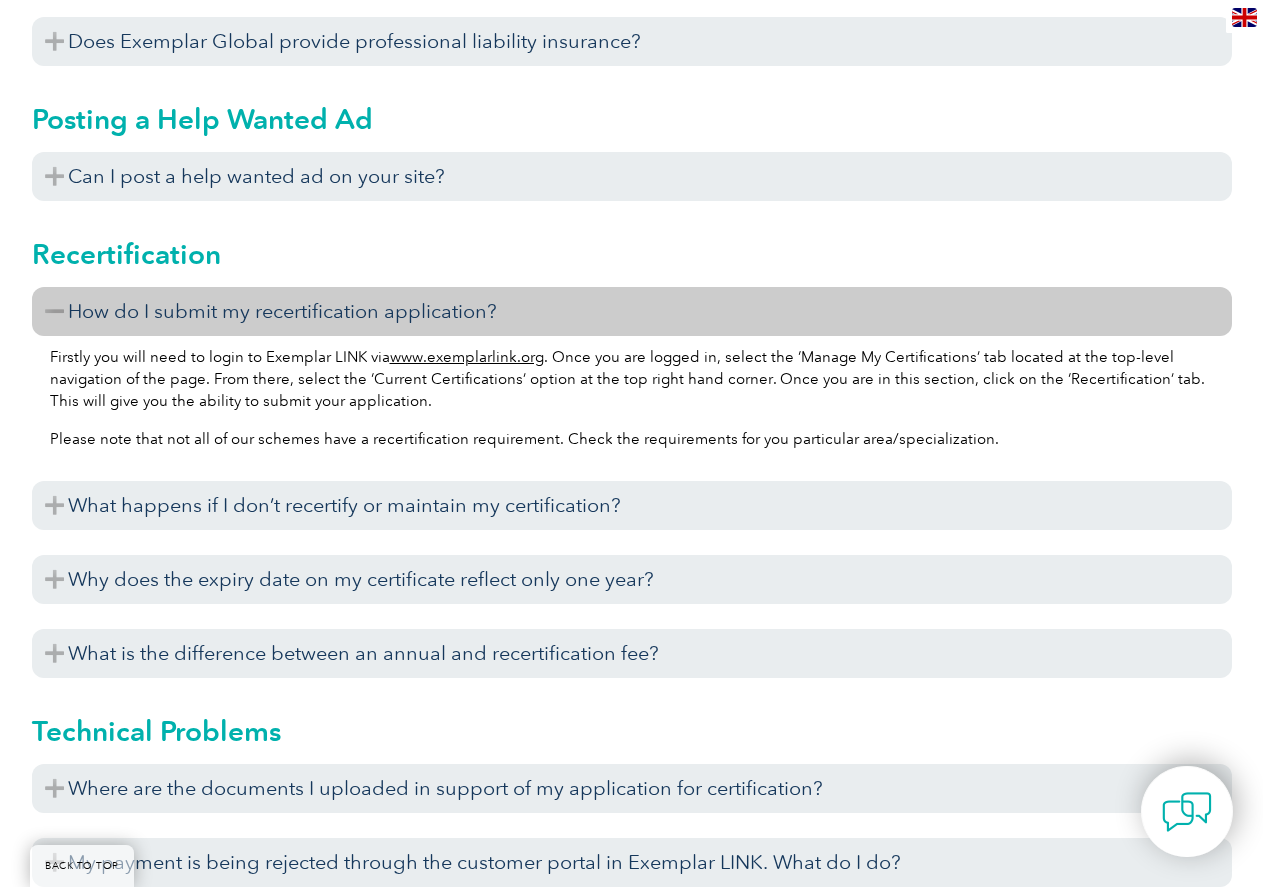 click on "How do I submit my recertification application?" at bounding box center [632, 311] 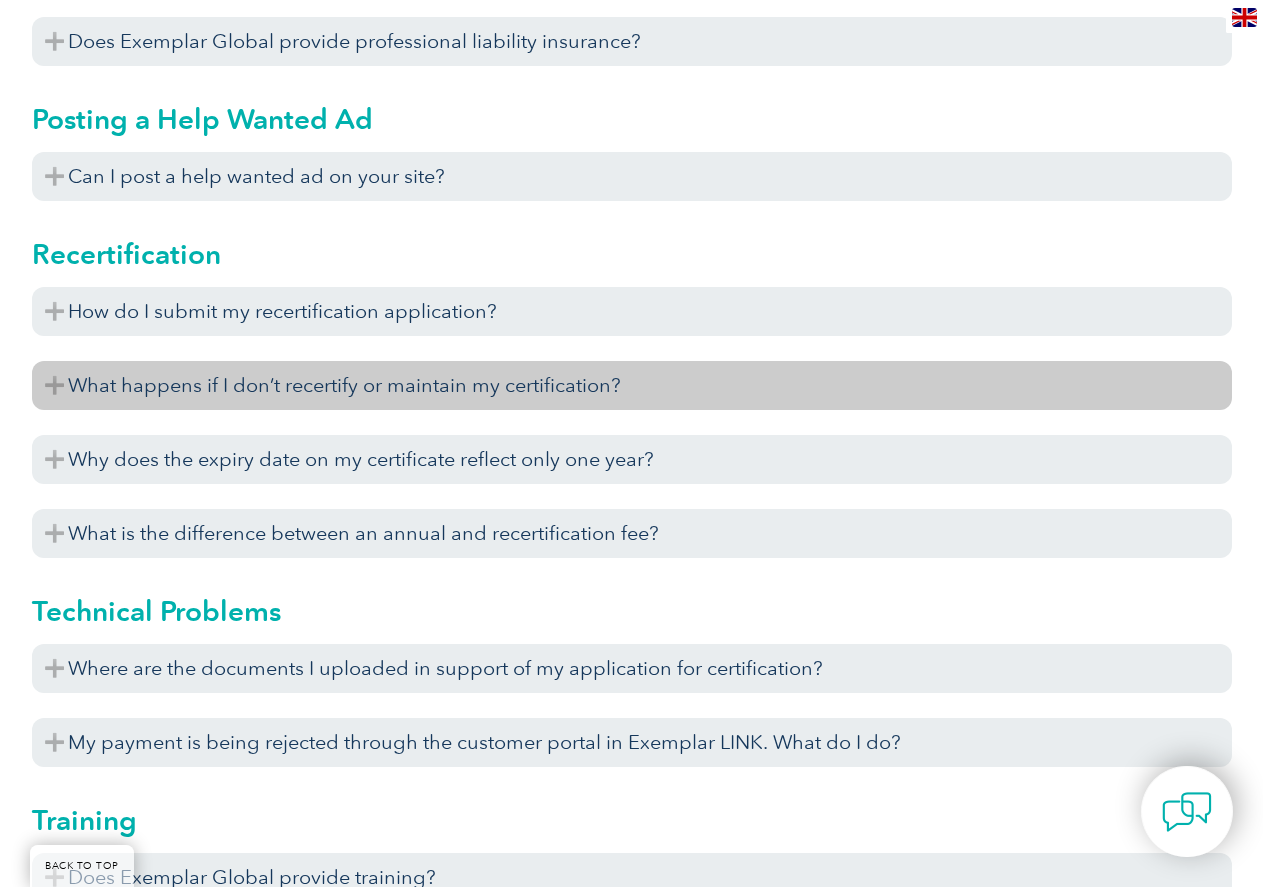 click on "What happens if I don’t recertify or maintain my certification?" at bounding box center (632, 385) 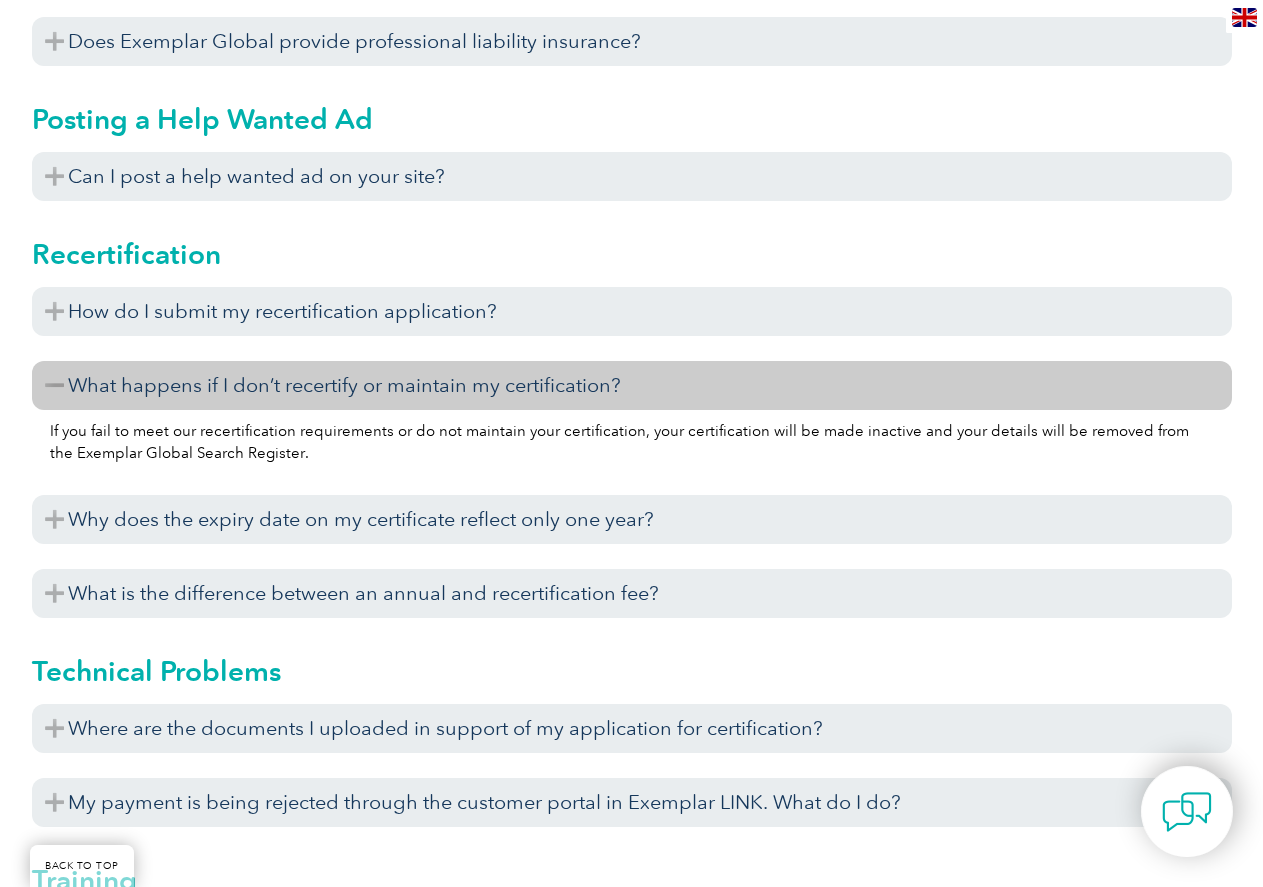 click on "What happens if I don’t recertify or maintain my certification?" at bounding box center [632, 385] 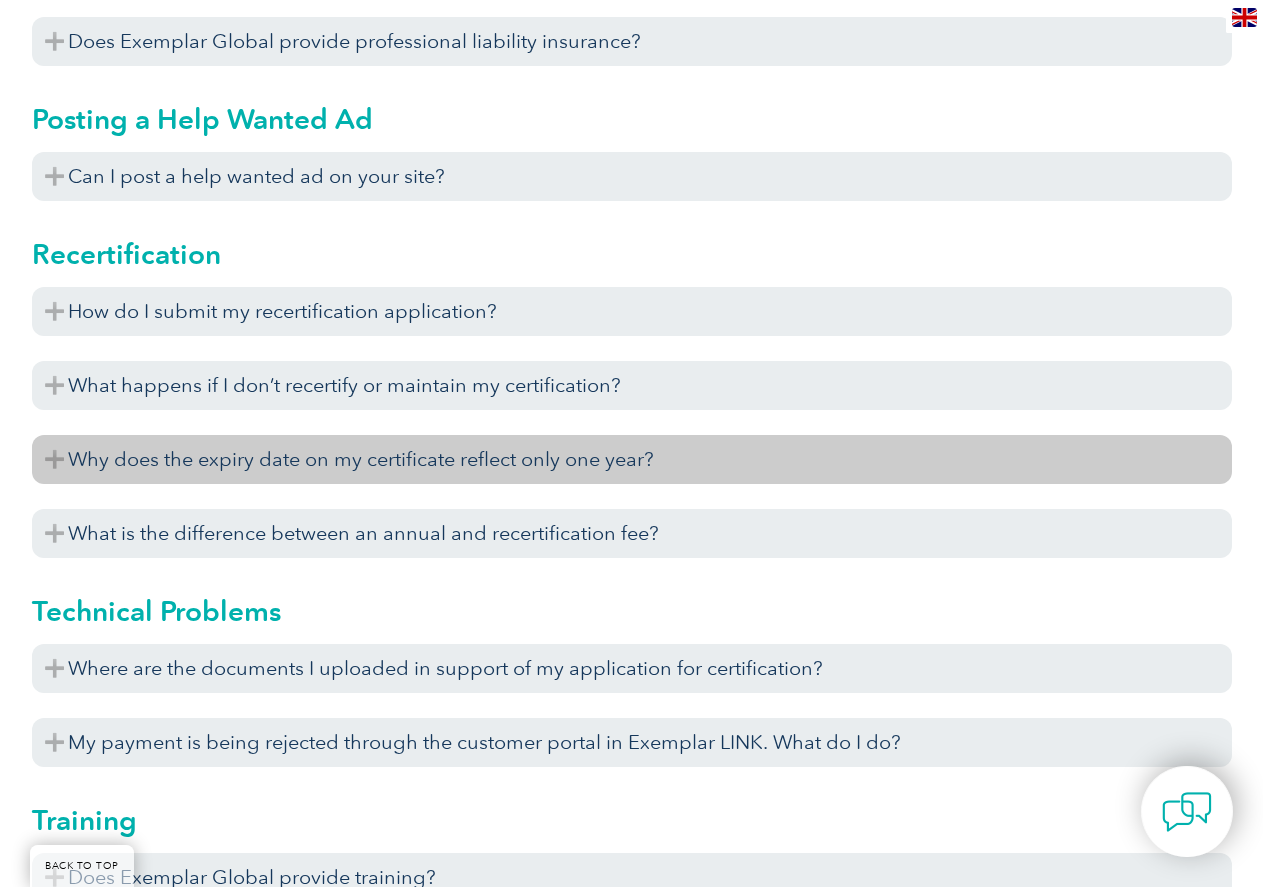 click on "Why does the expiry date on my certificate reflect only one year?" at bounding box center (632, 459) 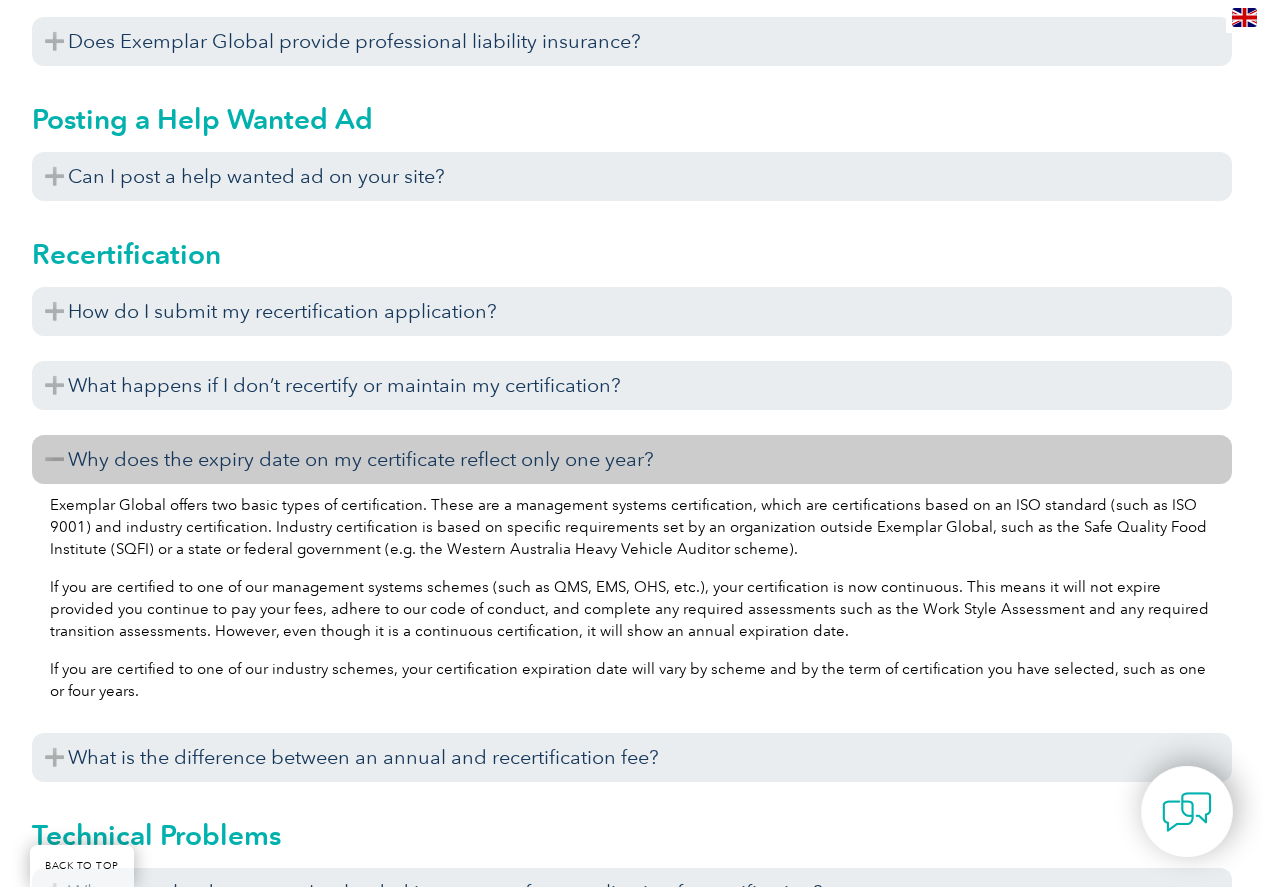 click on "Exemplar Global offers two basic types of certification. These are a management systems certification, which are certifications based on an ISO standard (such as ISO 9001) and industry certification. Industry certification is based on specific requirements set by an organization outside Exemplar Global, such as the Safe Quality Food Institute (SQFI) or a state or federal government (e.g. the Western Australia Heavy Vehicle Auditor scheme).
If you are certified to one of our management systems schemes (such as QMS, EMS, OHS, etc.), your certification is now continuous. This means it will not expire provided you continue to pay your fees, adhere to our code of conduct, and complete any required assessments such as the Work Style Assessment and any required transition assessments. However, even though it is a continuous certification, it will show an annual expiration date." at bounding box center (632, 601) 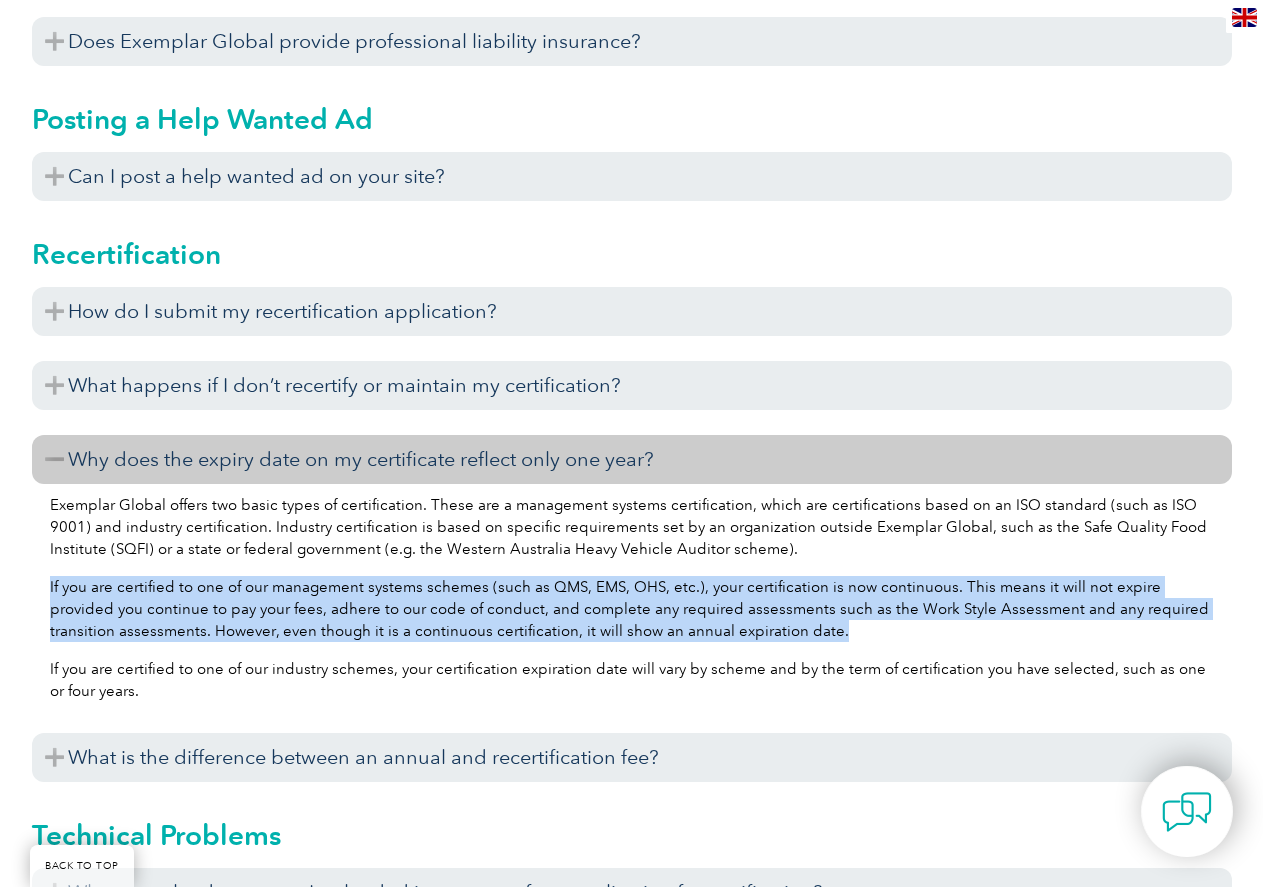 drag, startPoint x: 44, startPoint y: 587, endPoint x: 810, endPoint y: 629, distance: 767.1506 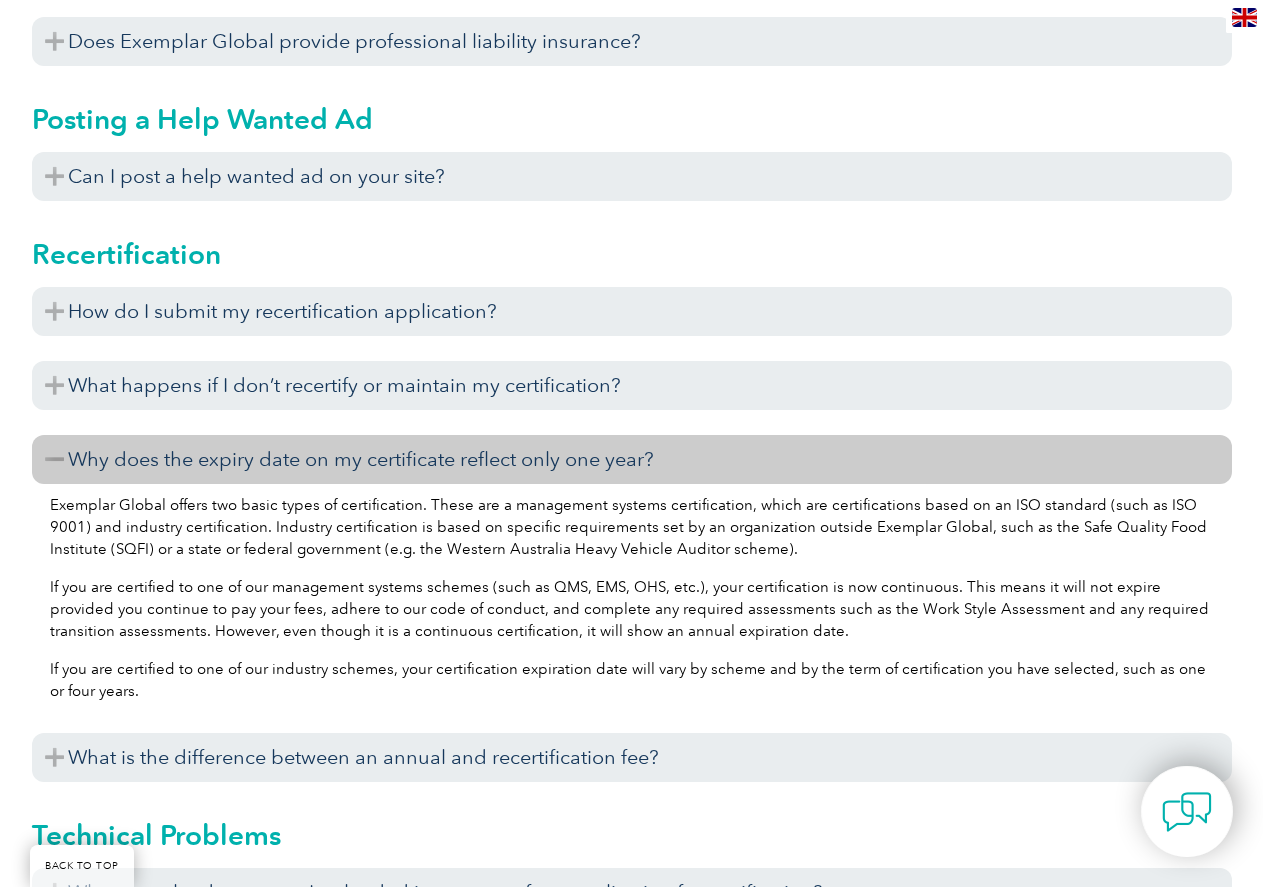 click on "Exemplar Global offers two basic types of certification. These are a management systems certification, which are certifications based on an ISO standard (such as ISO 9001) and industry certification. Industry certification is based on specific requirements set by an organization outside Exemplar Global, such as the Safe Quality Food Institute (SQFI) or a state or federal government (e.g. the Western Australia Heavy Vehicle Auditor scheme).
If you are certified to one of our management systems schemes (such as QMS, EMS, OHS, etc.), your certification is now continuous. This means it will not expire provided you continue to pay your fees, adhere to our code of conduct, and complete any required assessments such as the Work Style Assessment and any required transition assessments. However, even though it is a continuous certification, it will show an annual expiration date." at bounding box center (632, 601) 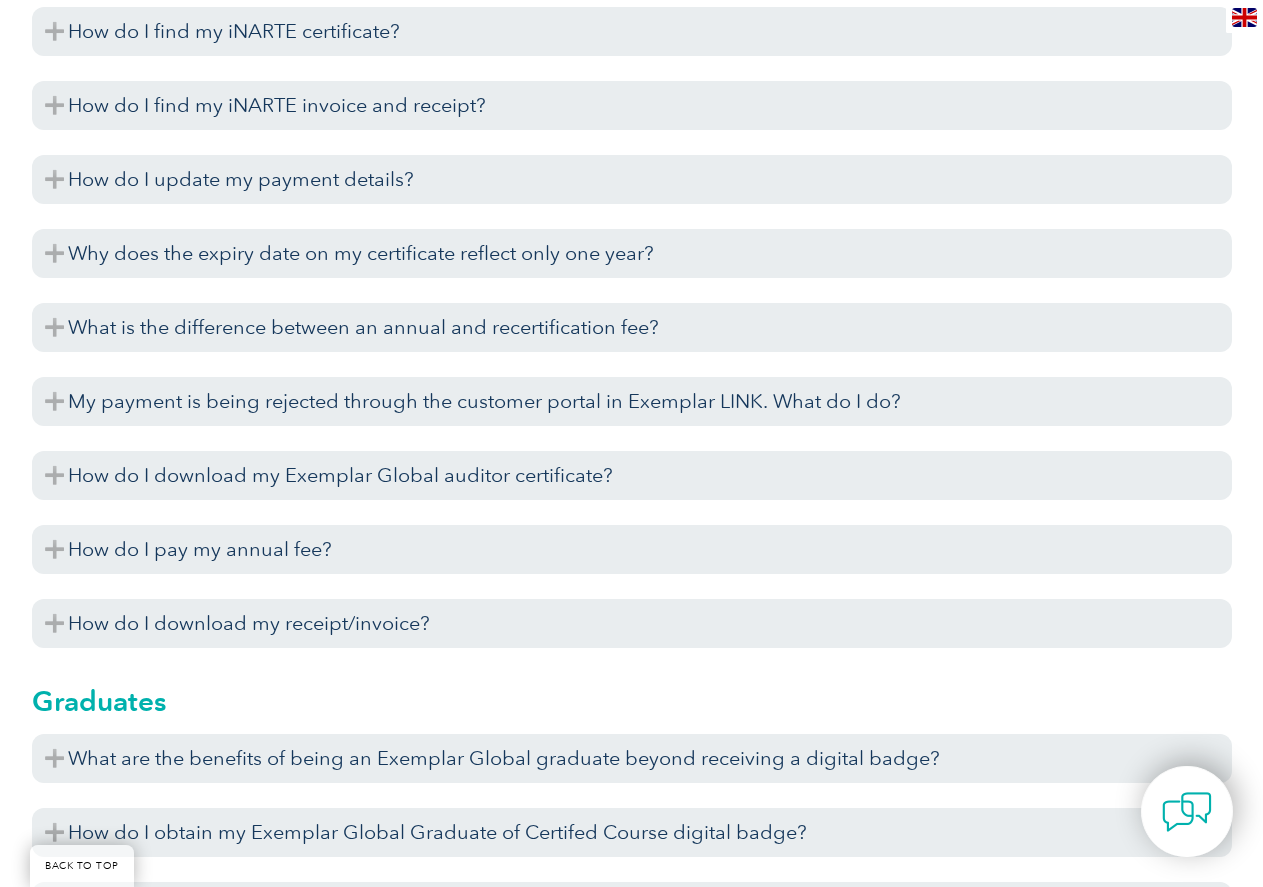 scroll, scrollTop: 5000, scrollLeft: 0, axis: vertical 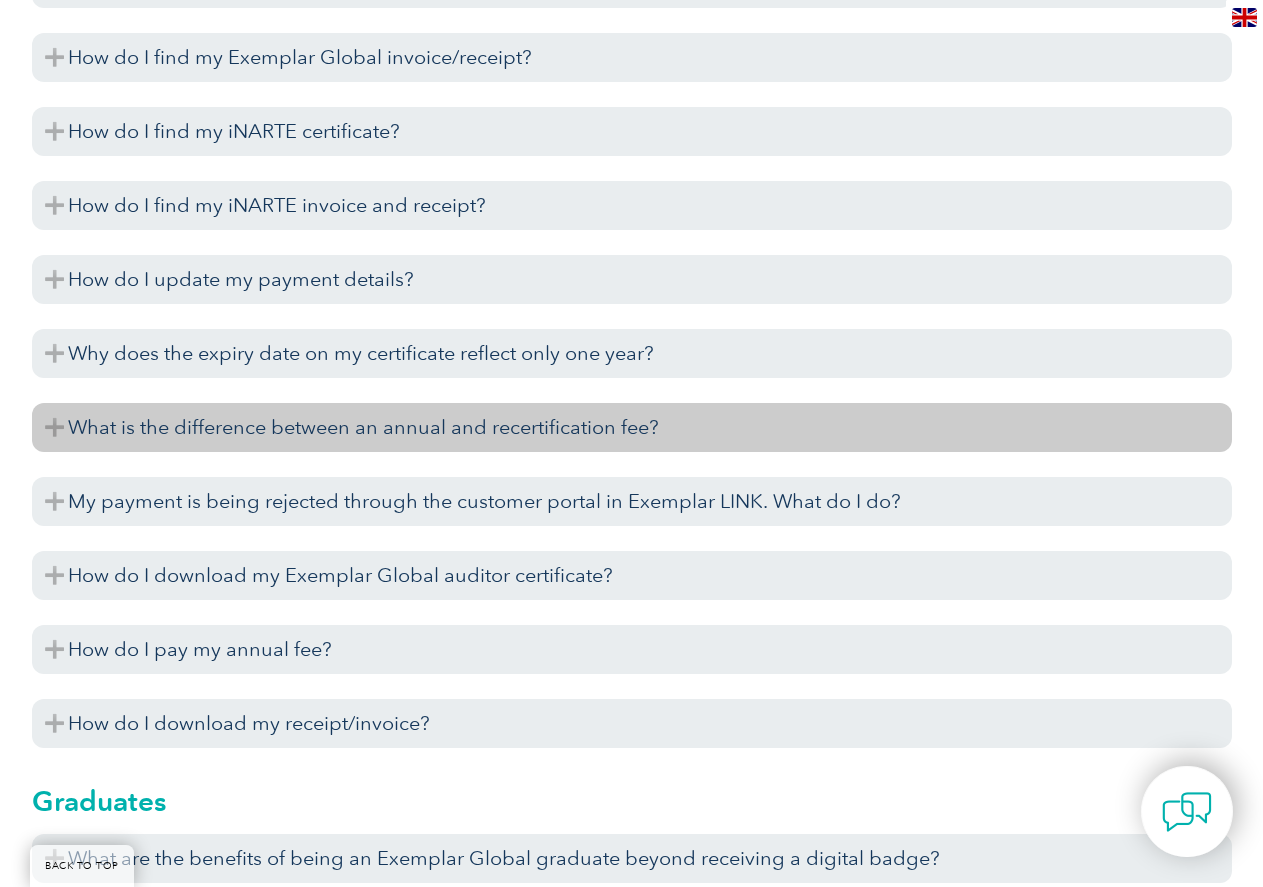 click on "What is the difference between an annual and recertification fee?" at bounding box center (632, 427) 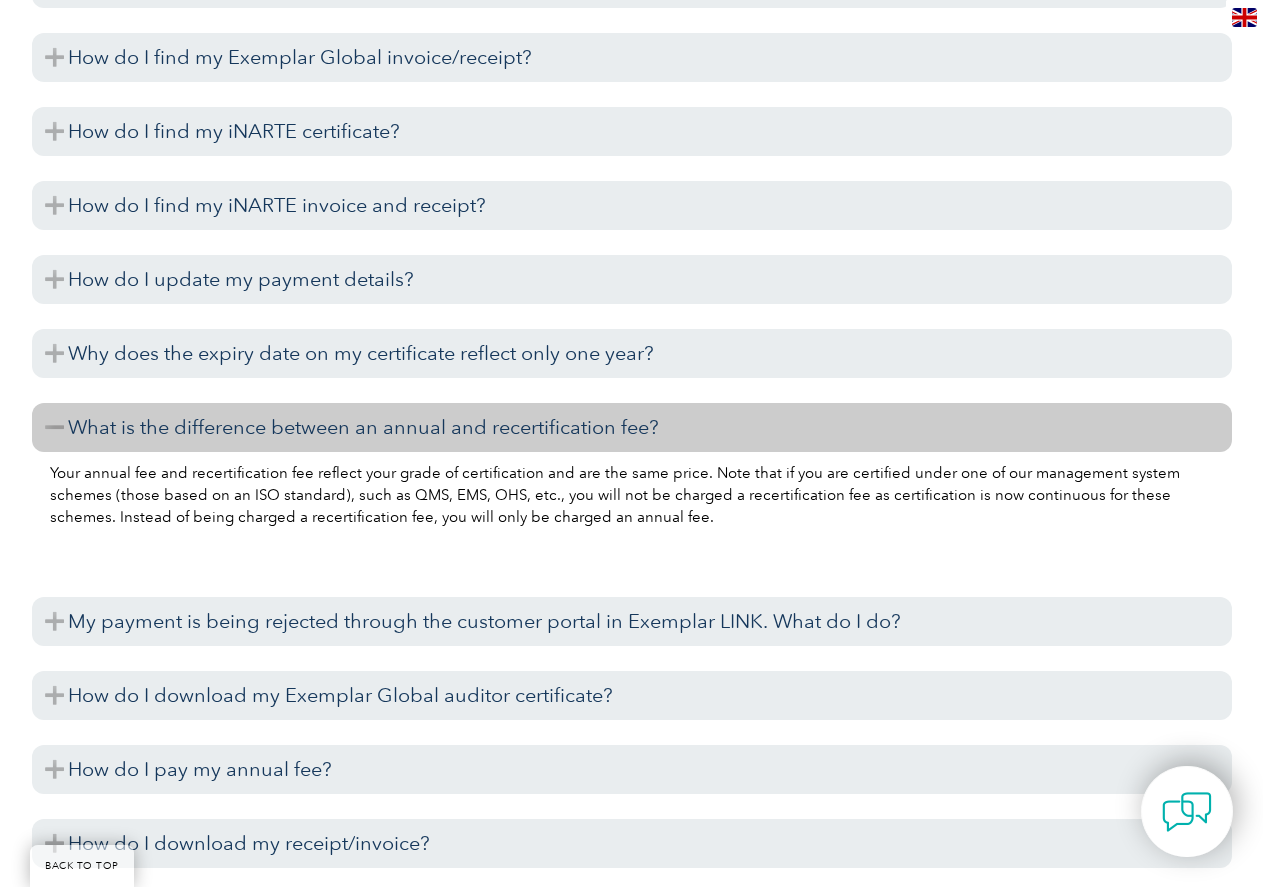 click on "What is the difference between an annual and recertification fee?" at bounding box center [632, 427] 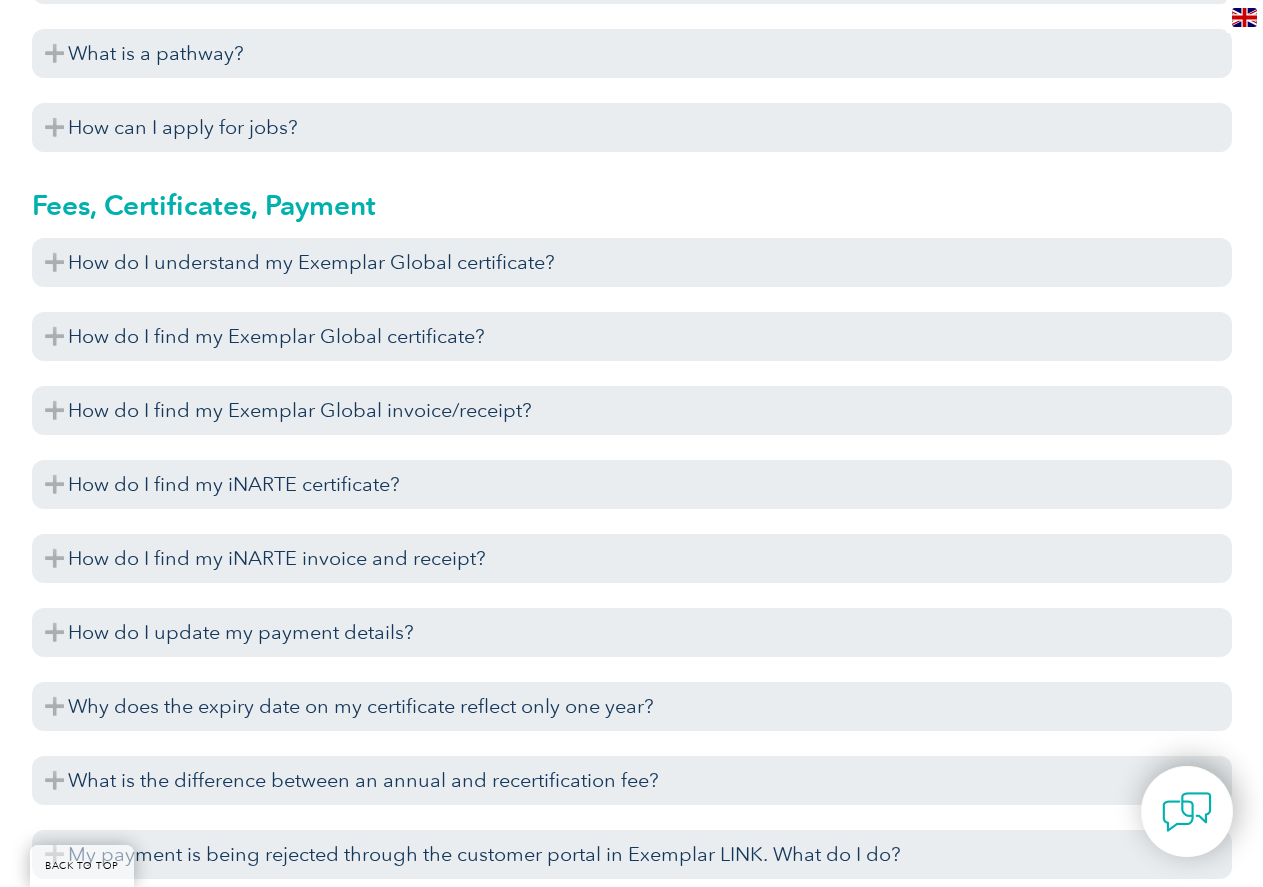 scroll, scrollTop: 4600, scrollLeft: 0, axis: vertical 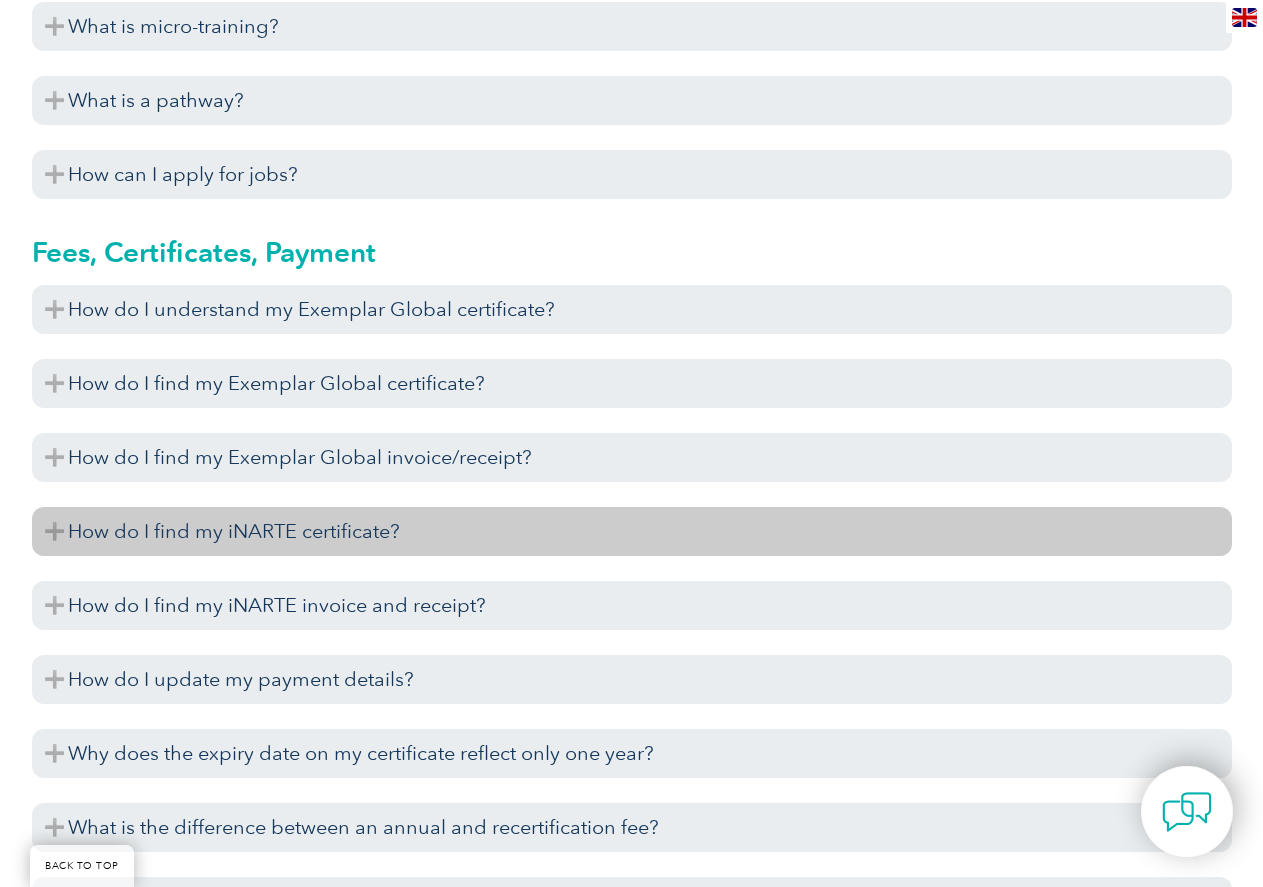 click on "How do I find my iNARTE certificate?" at bounding box center [632, 531] 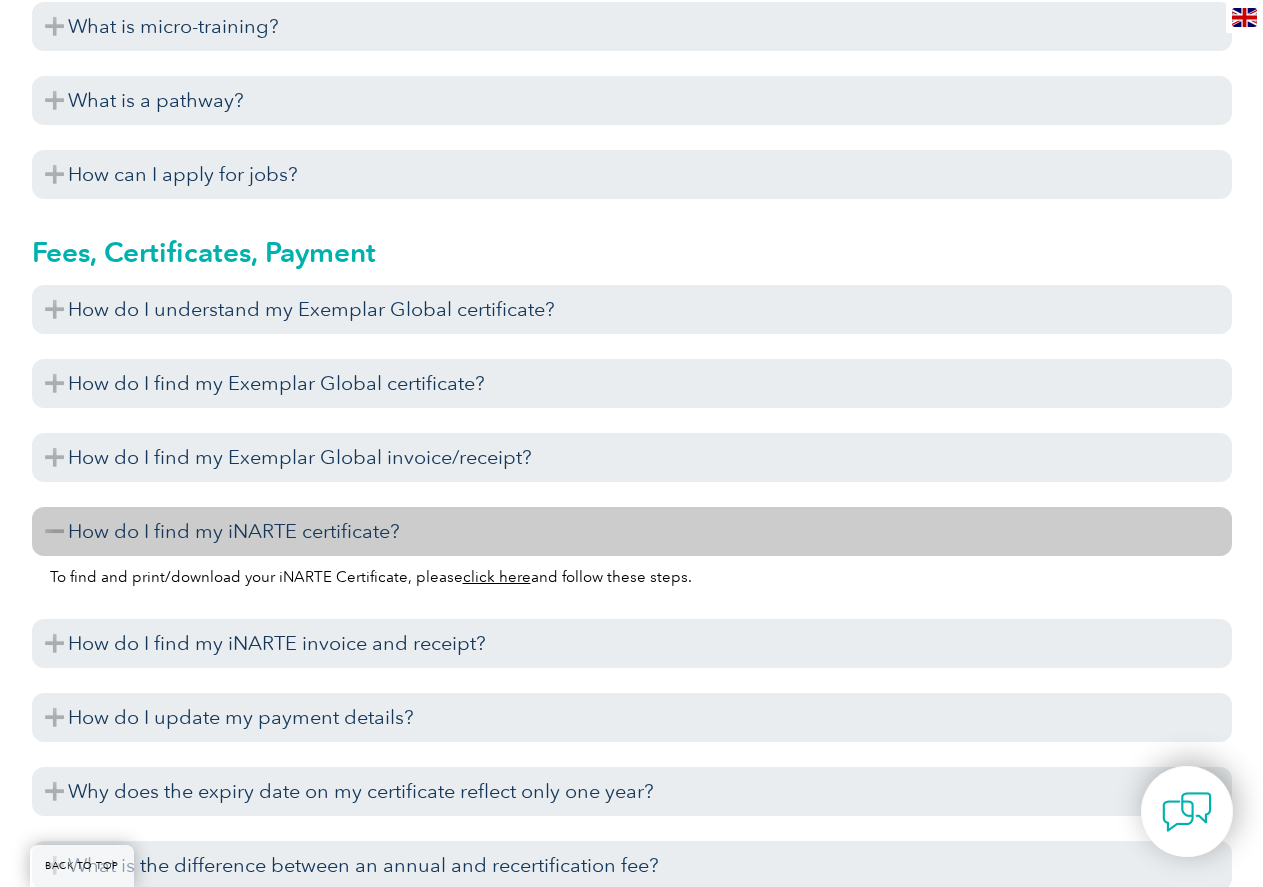 click on "How do I find my iNARTE certificate?" at bounding box center (632, 531) 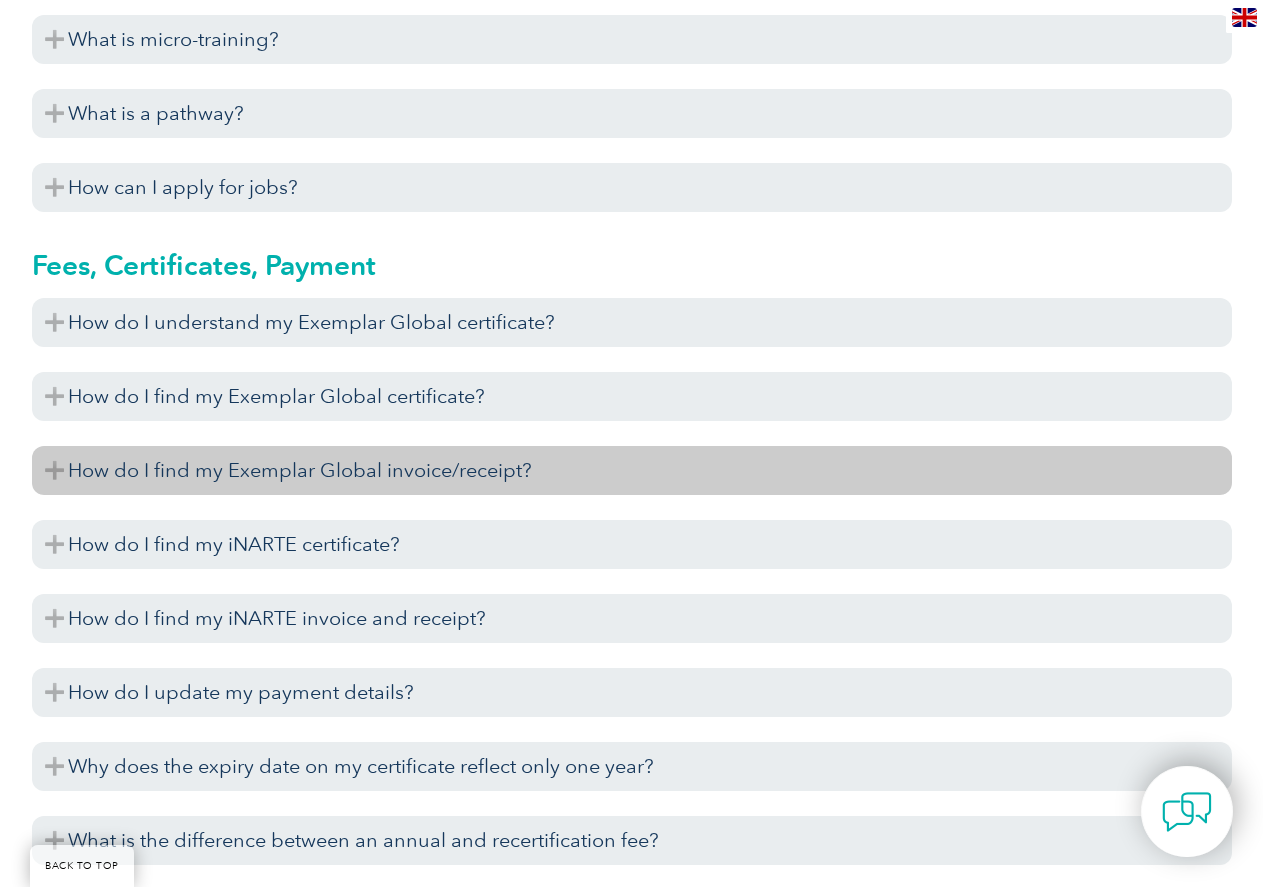 scroll, scrollTop: 4500, scrollLeft: 0, axis: vertical 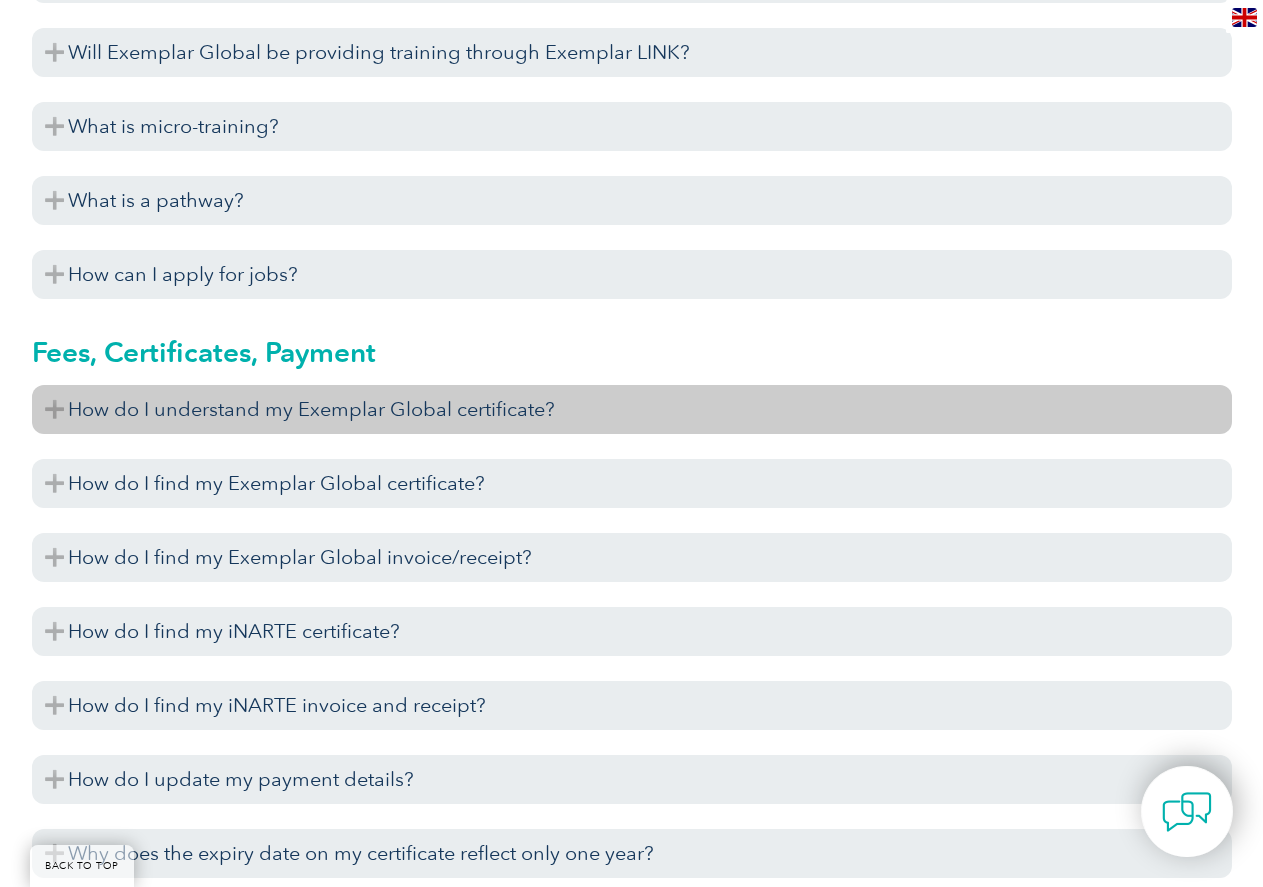 click on "How do I understand my Exemplar Global certificate?" at bounding box center (632, 409) 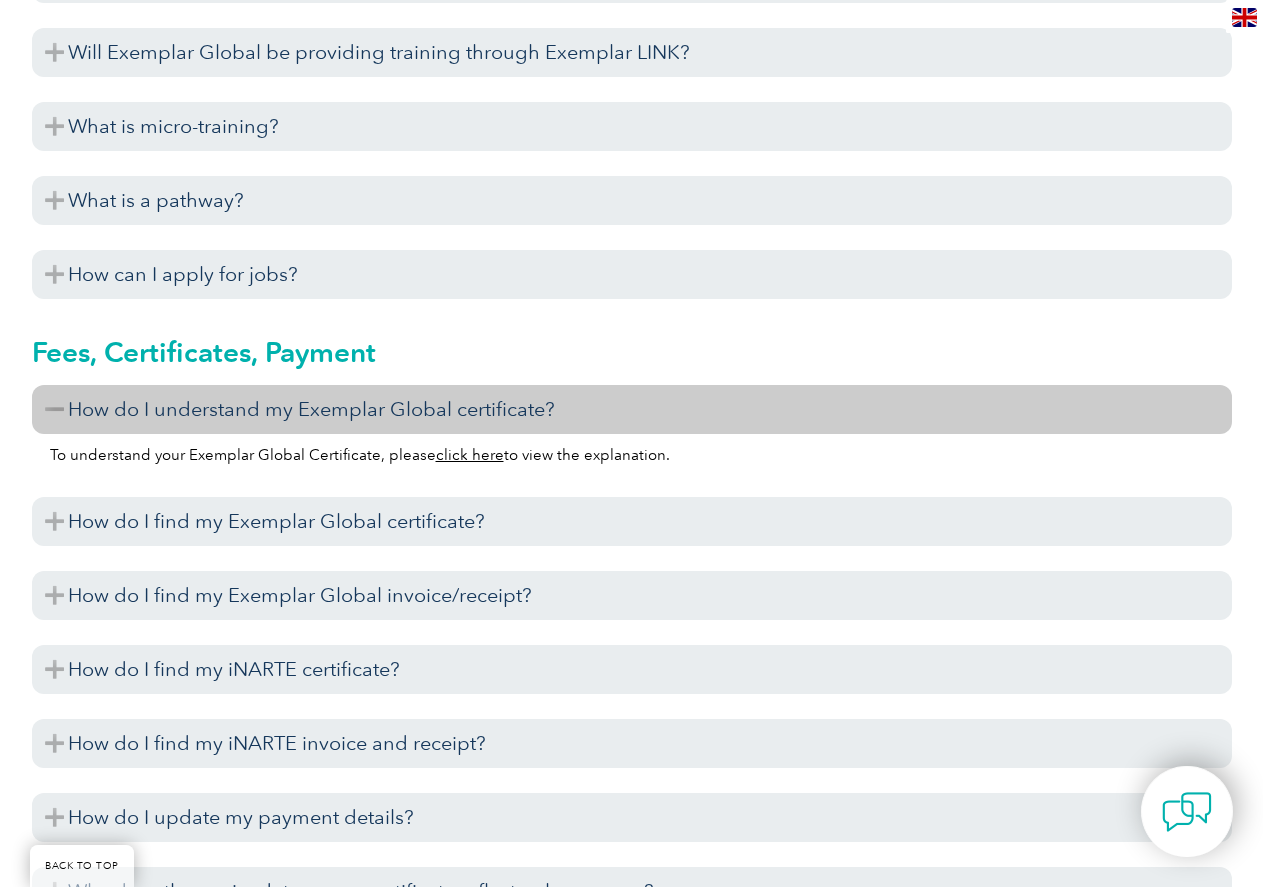 click on "How do I understand my Exemplar Global certificate?" at bounding box center [632, 409] 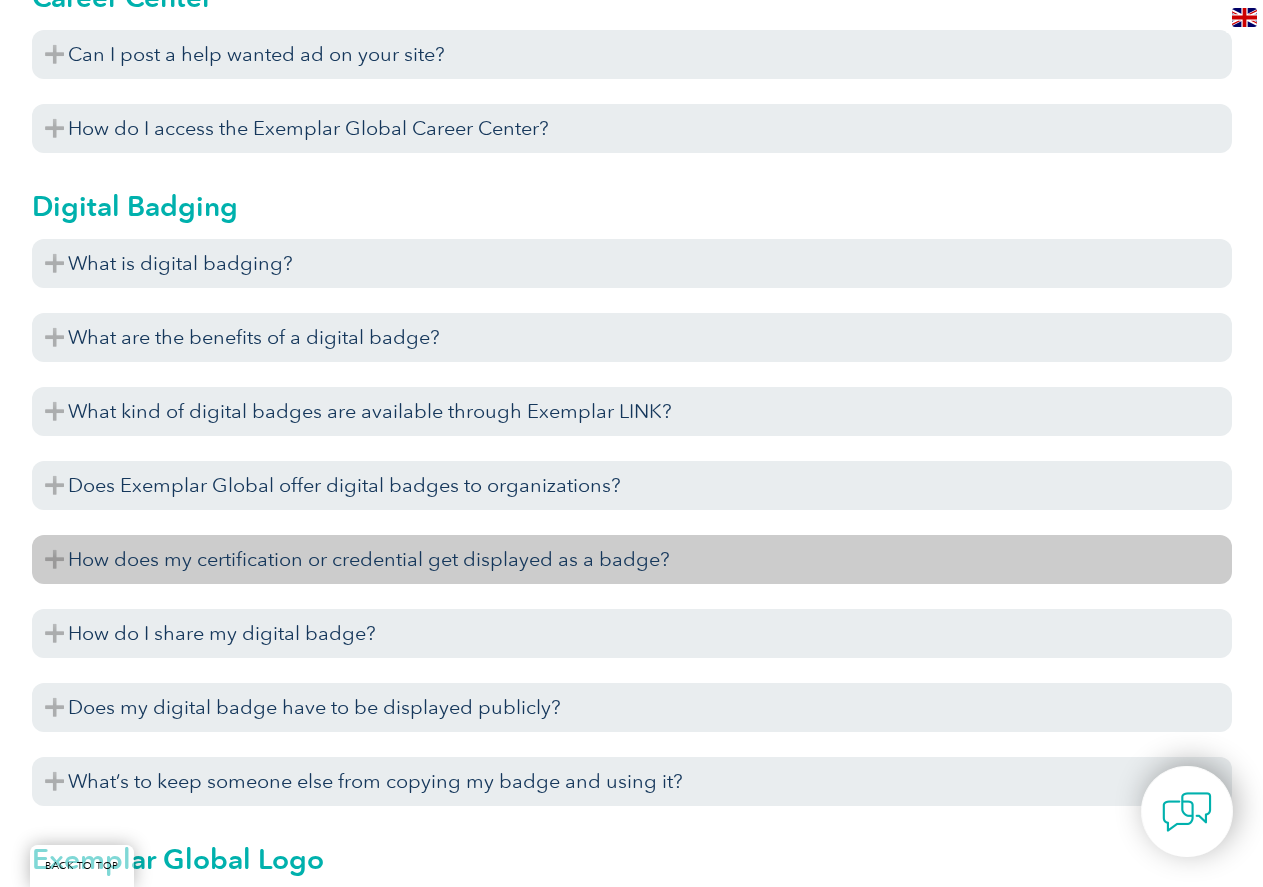 scroll, scrollTop: 1800, scrollLeft: 0, axis: vertical 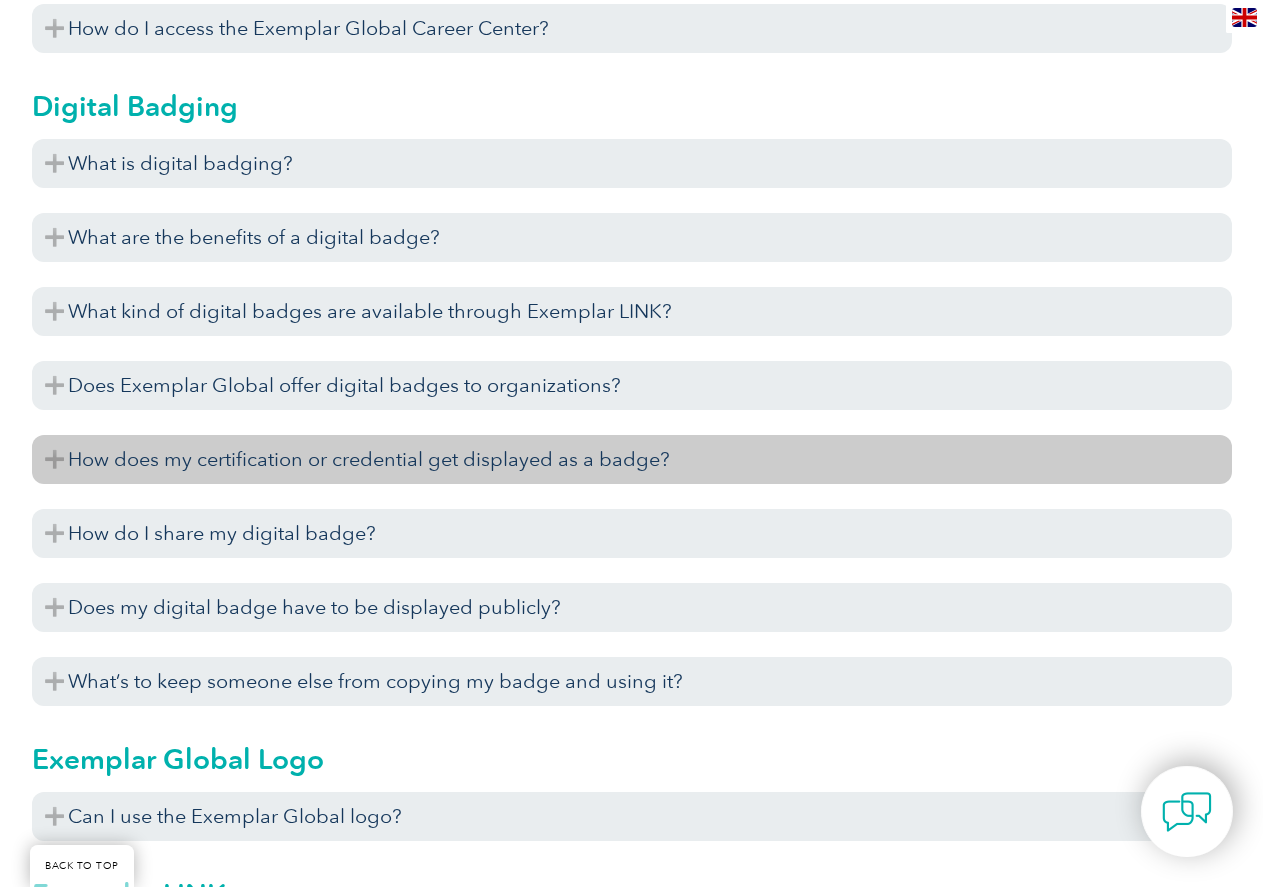 click on "How does my certification or credential get displayed as a badge?" at bounding box center (632, 459) 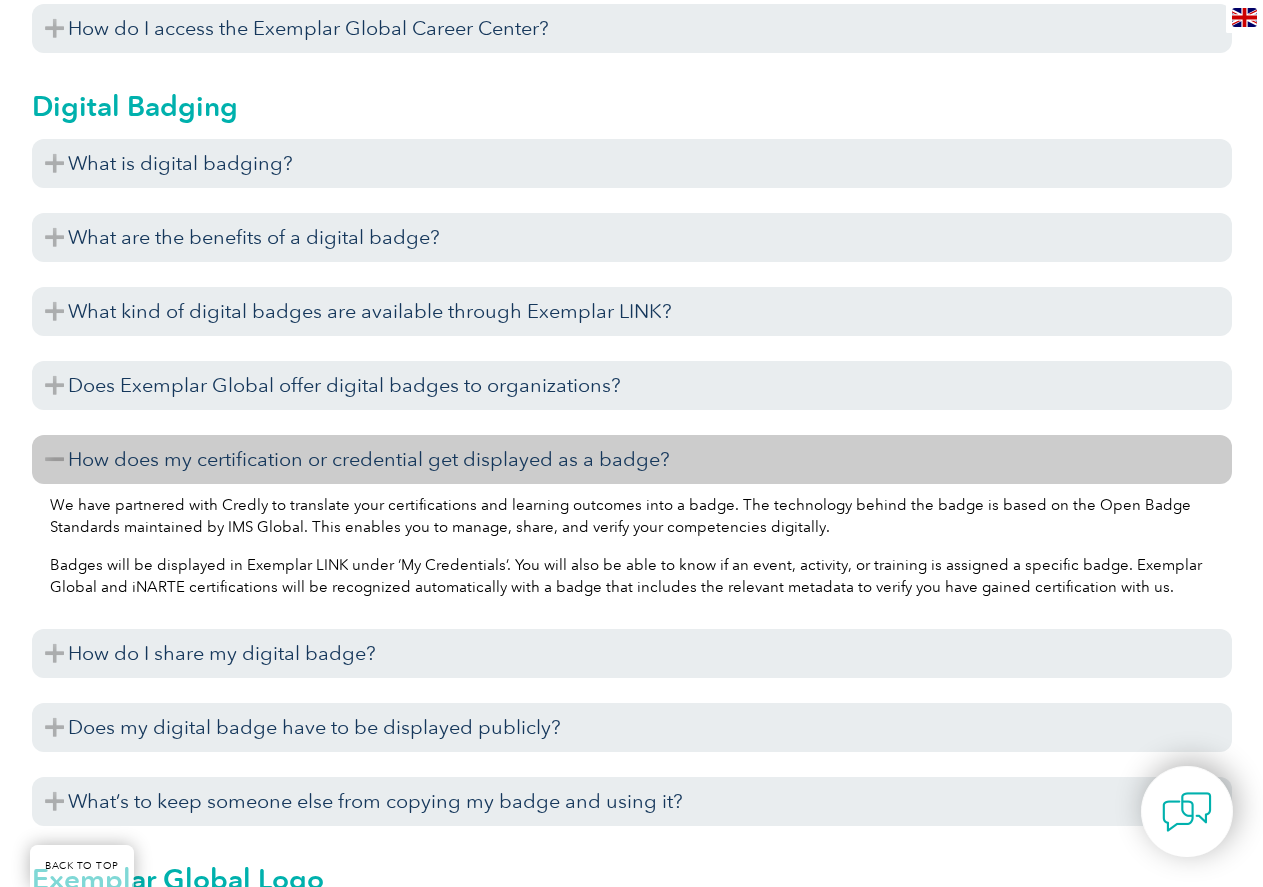 click on "How does my certification or credential get displayed as a badge?" at bounding box center [632, 459] 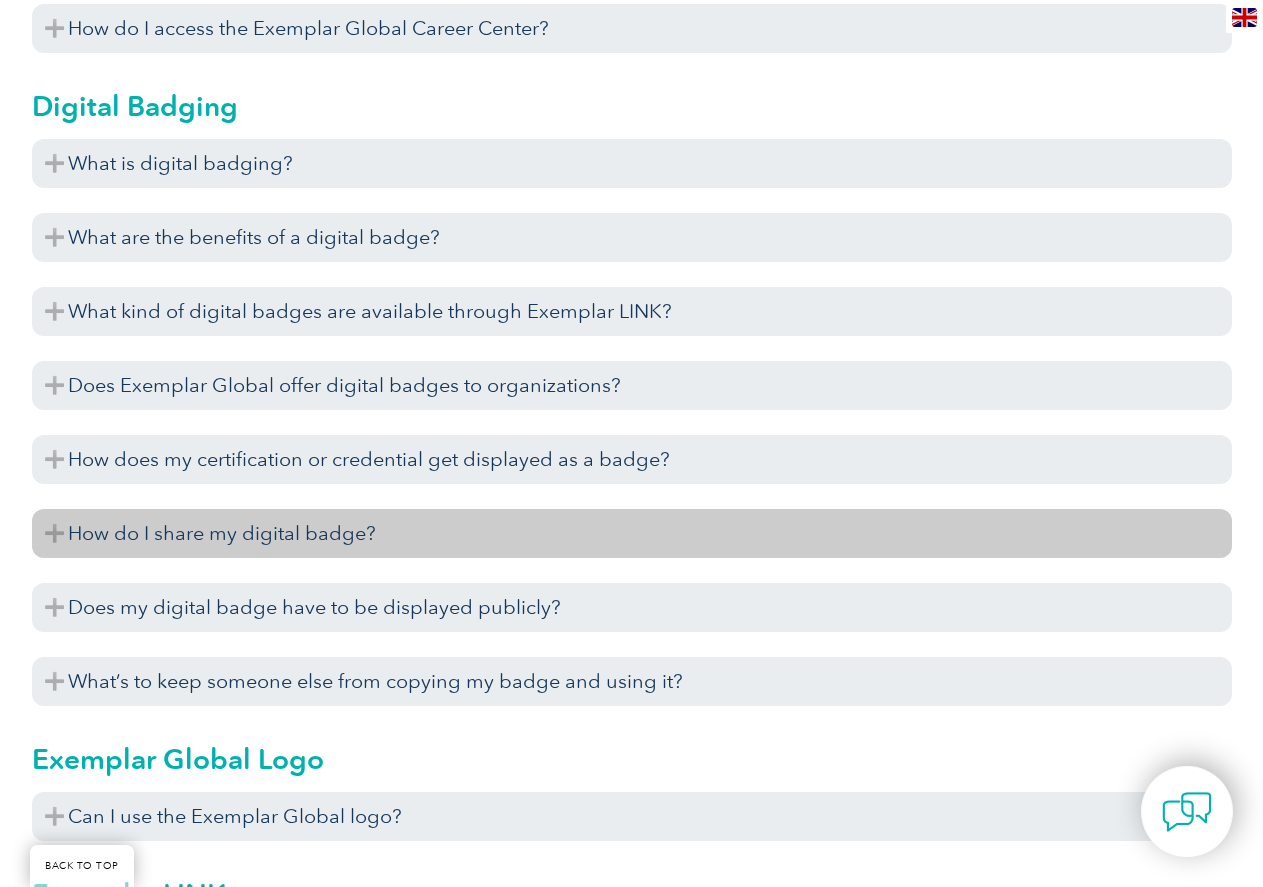 click on "How do I share my digital badge?" at bounding box center [632, 533] 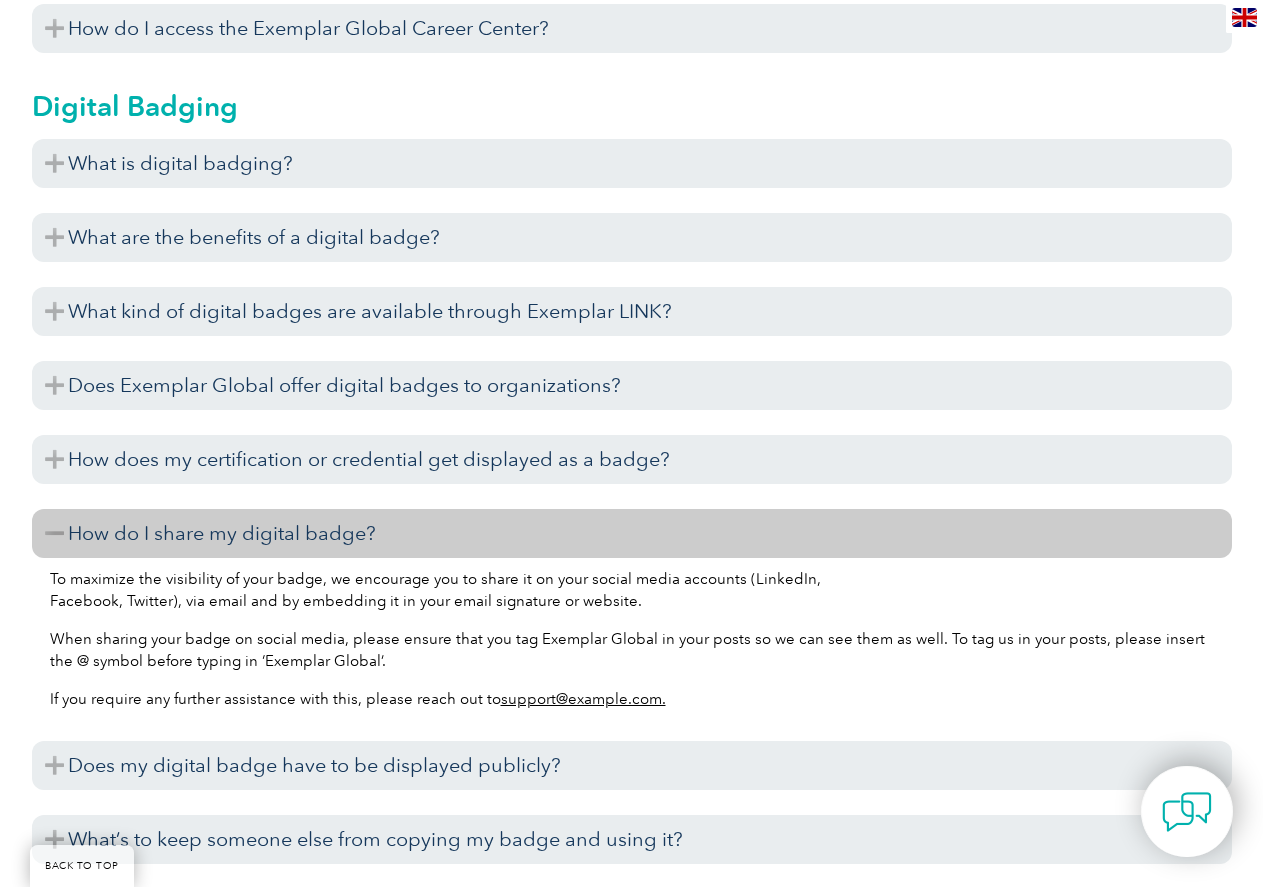 click on "How do I share my digital badge?" at bounding box center [632, 533] 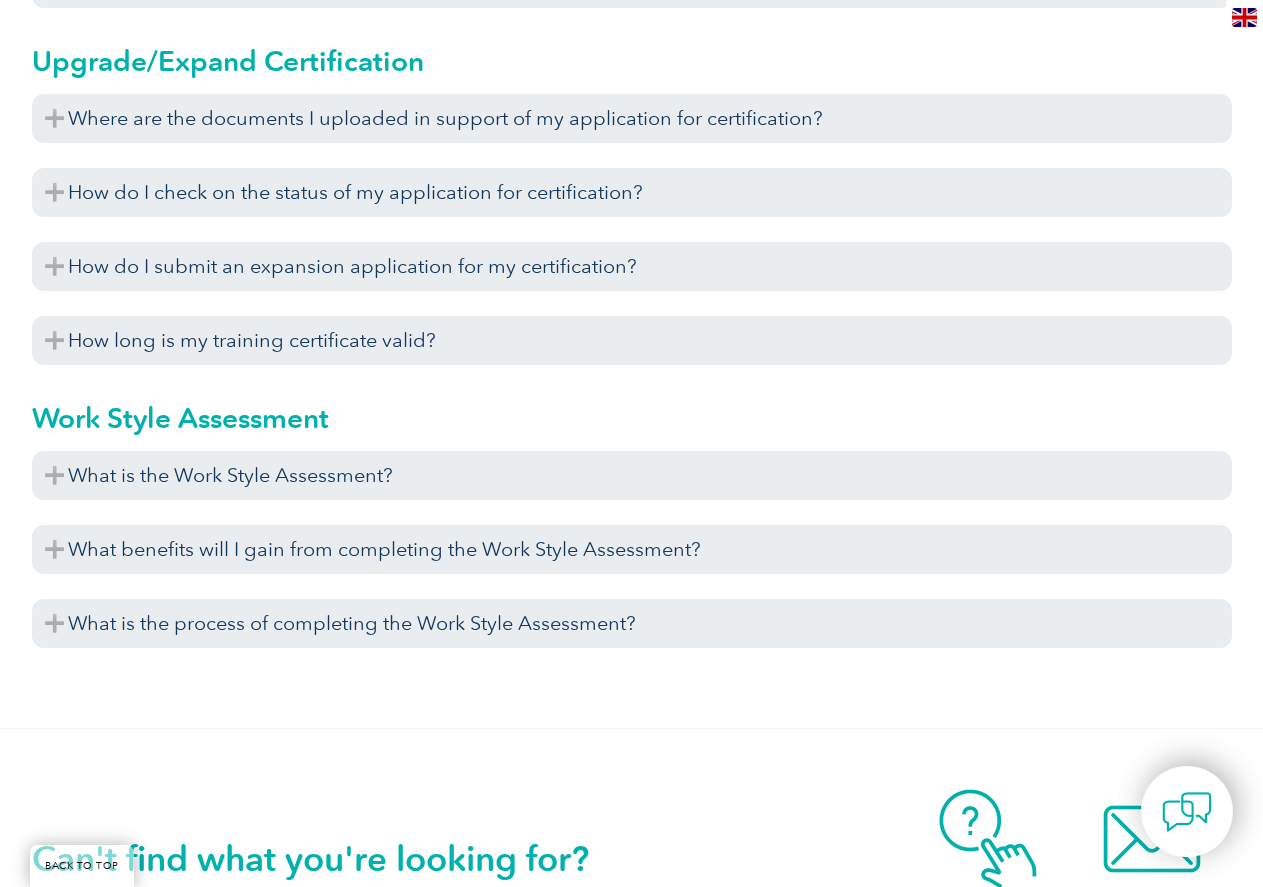 scroll, scrollTop: 7300, scrollLeft: 0, axis: vertical 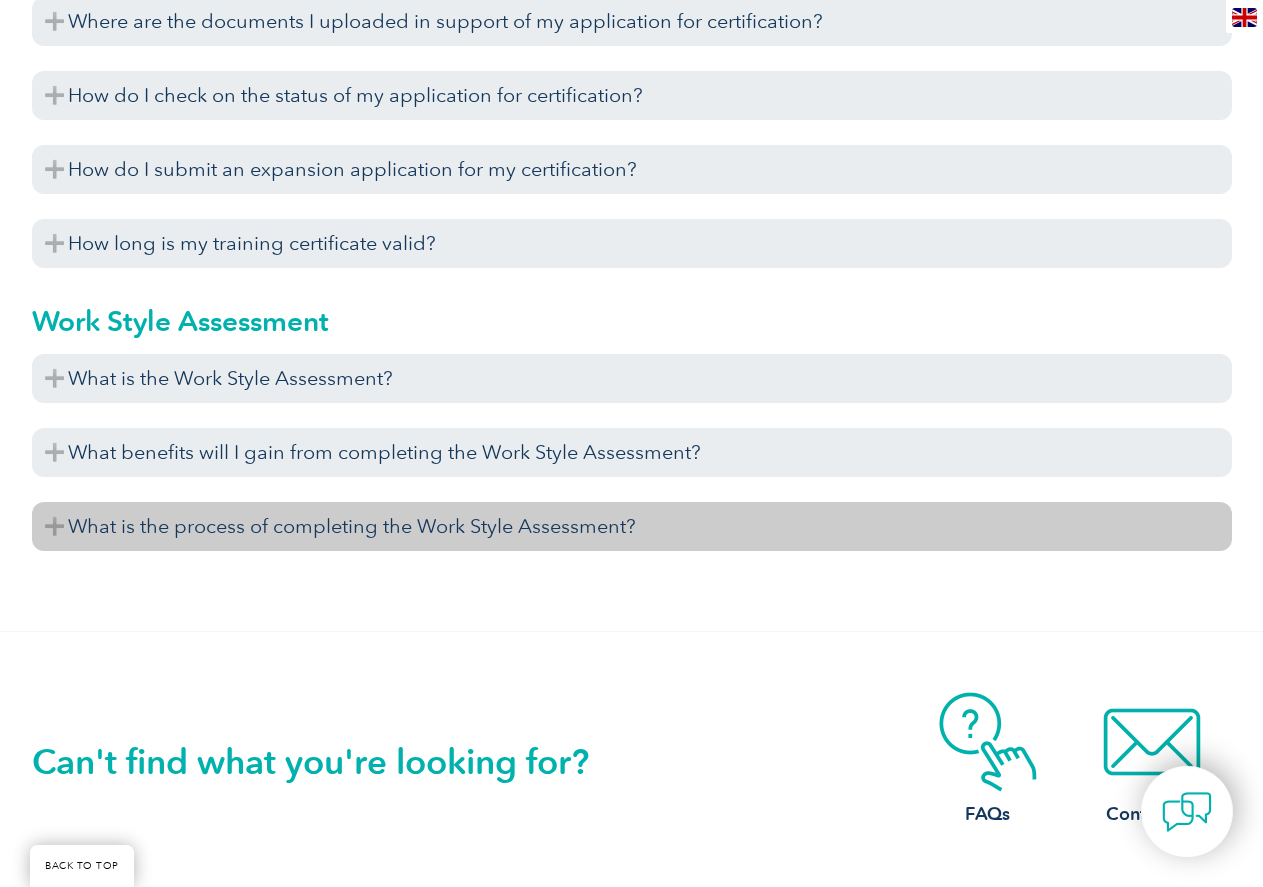 click on "What is the process of completing the Work Style Assessment?" at bounding box center [632, 526] 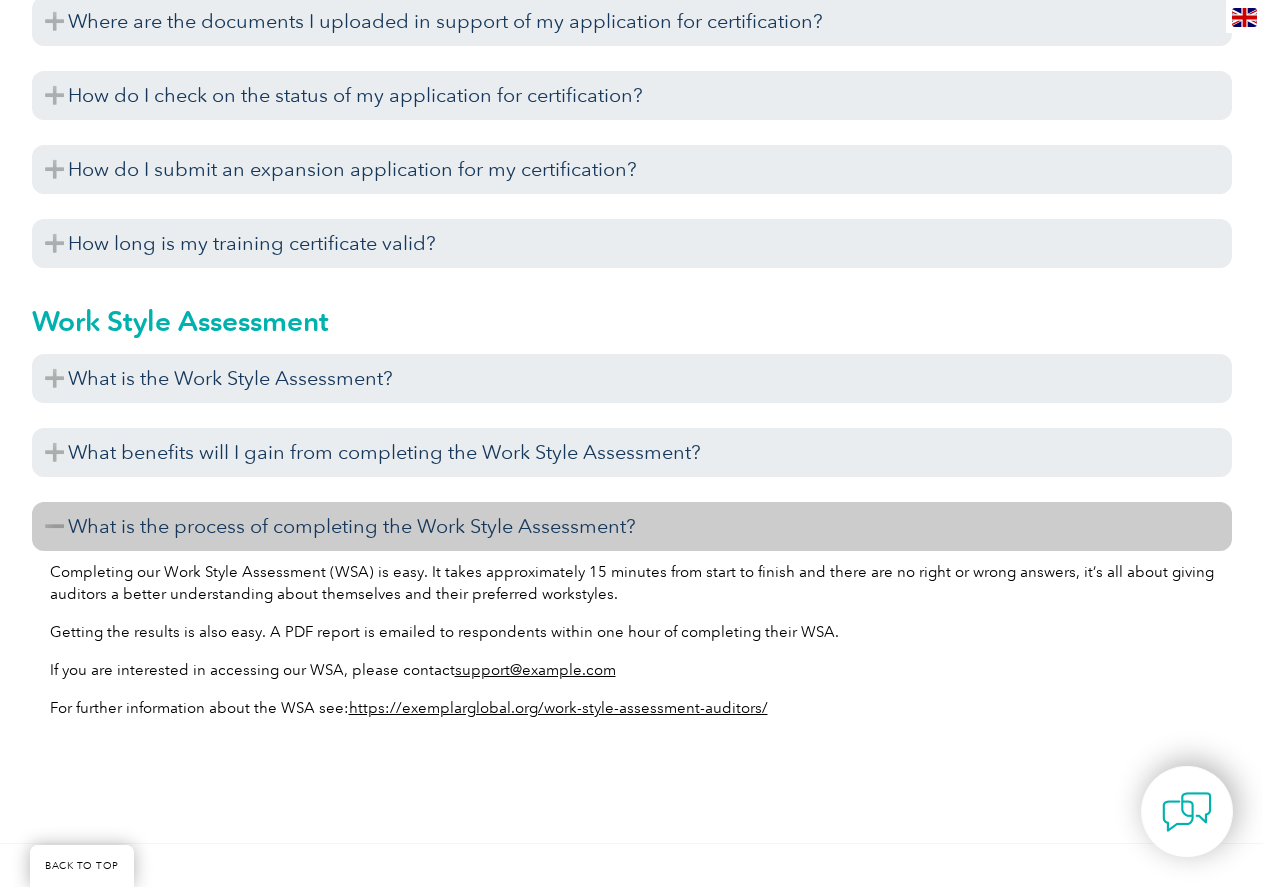 click on "Please check the list below for answers to frequently asked questions. If you’re not able to find the answer you need, please  contact us .
iNARTE Apply for Certification
How do I check on the status of my application for certification?
You can check on the status of your application for certification via our Exemplar LINK platform at  www.exemplarlink.org
How do I apply for certification?
www.exemplarlink.org" at bounding box center [632, -2949] 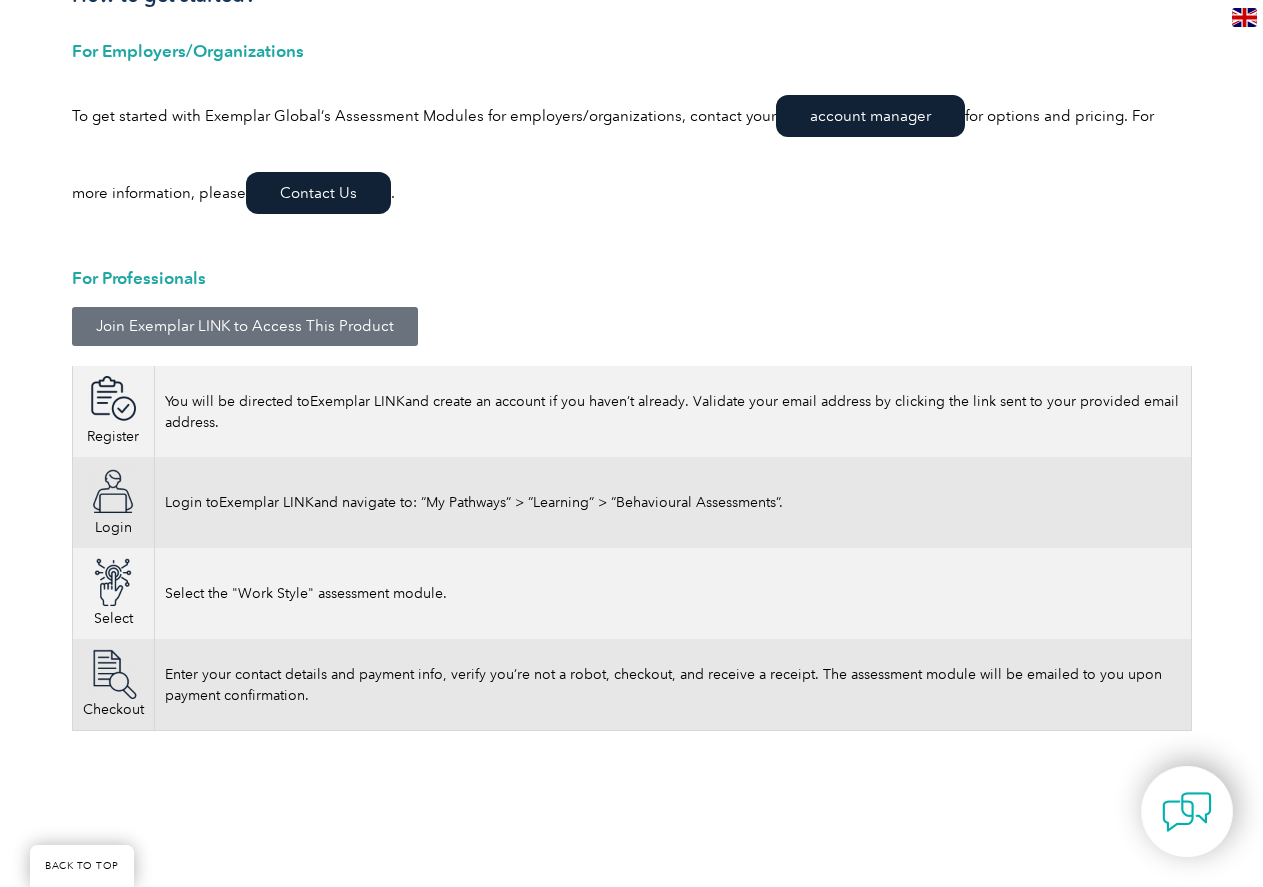 scroll, scrollTop: 2900, scrollLeft: 0, axis: vertical 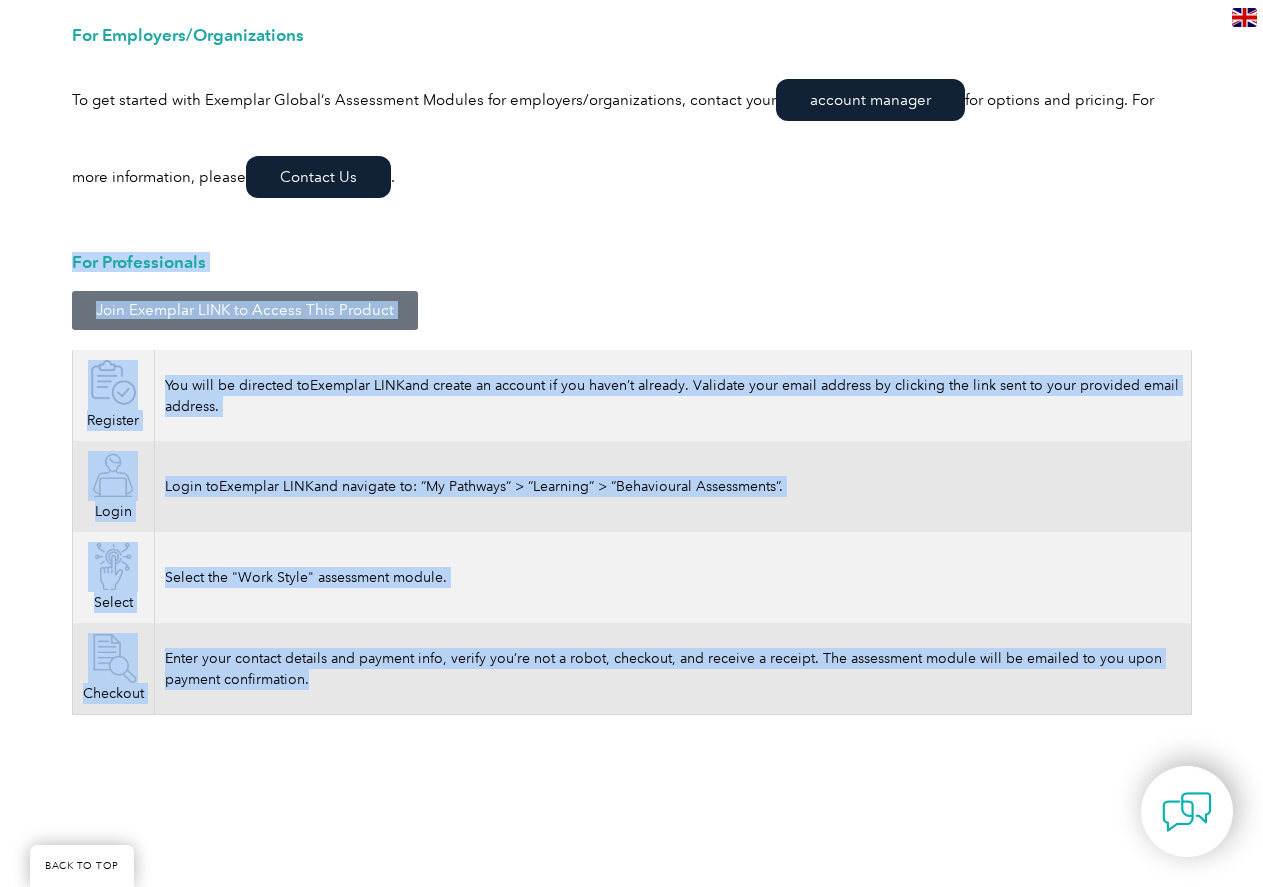 drag, startPoint x: 75, startPoint y: 261, endPoint x: 348, endPoint y: 706, distance: 522.067 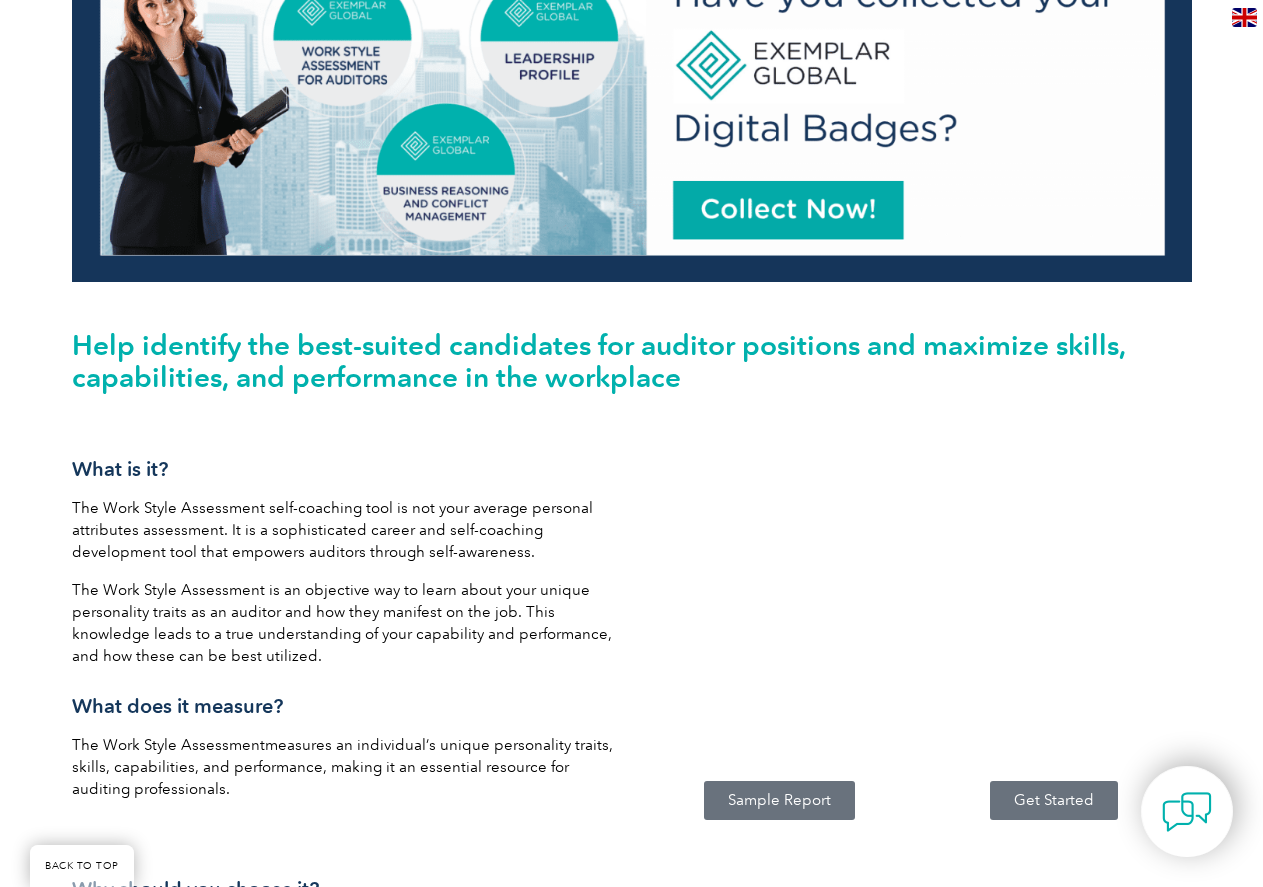 scroll, scrollTop: 300, scrollLeft: 0, axis: vertical 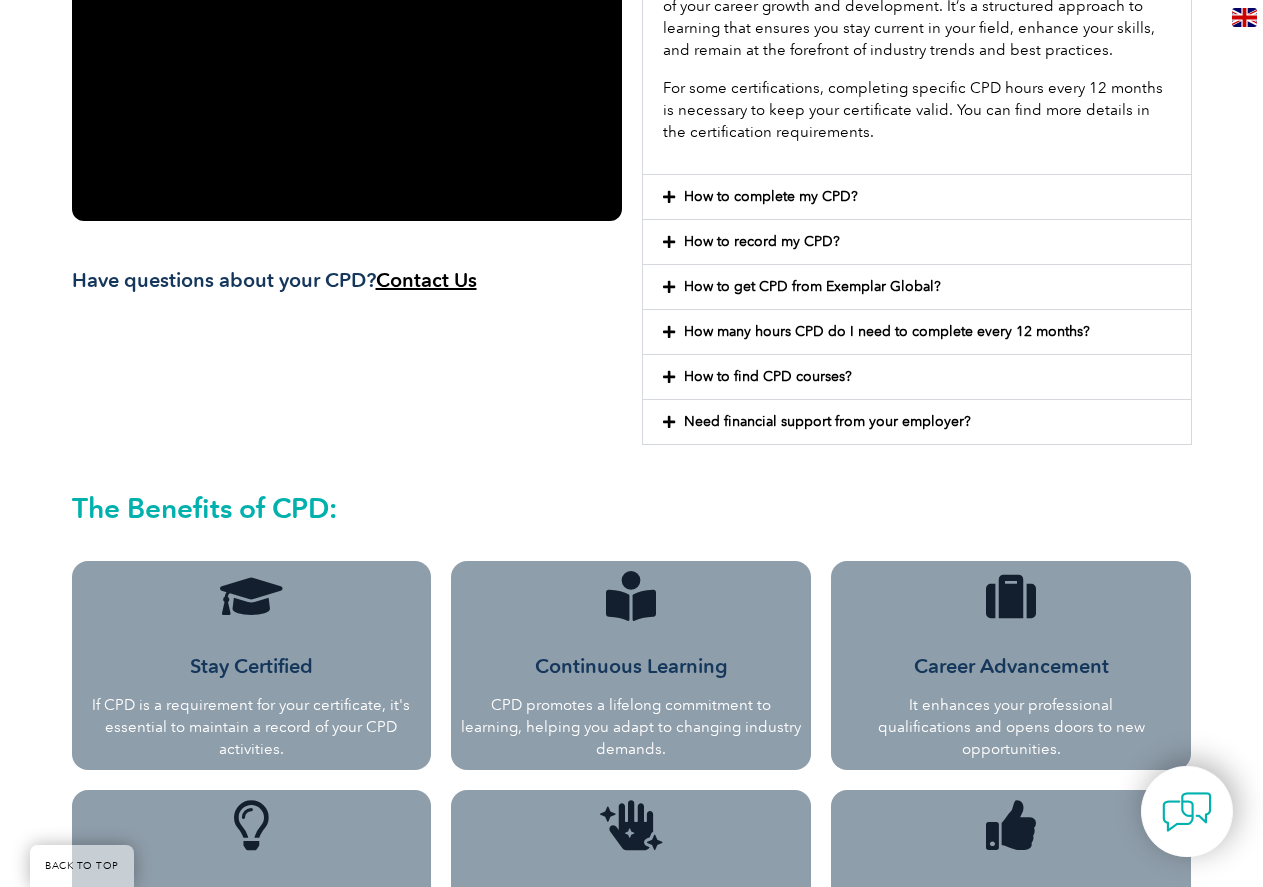 click at bounding box center (669, 332) 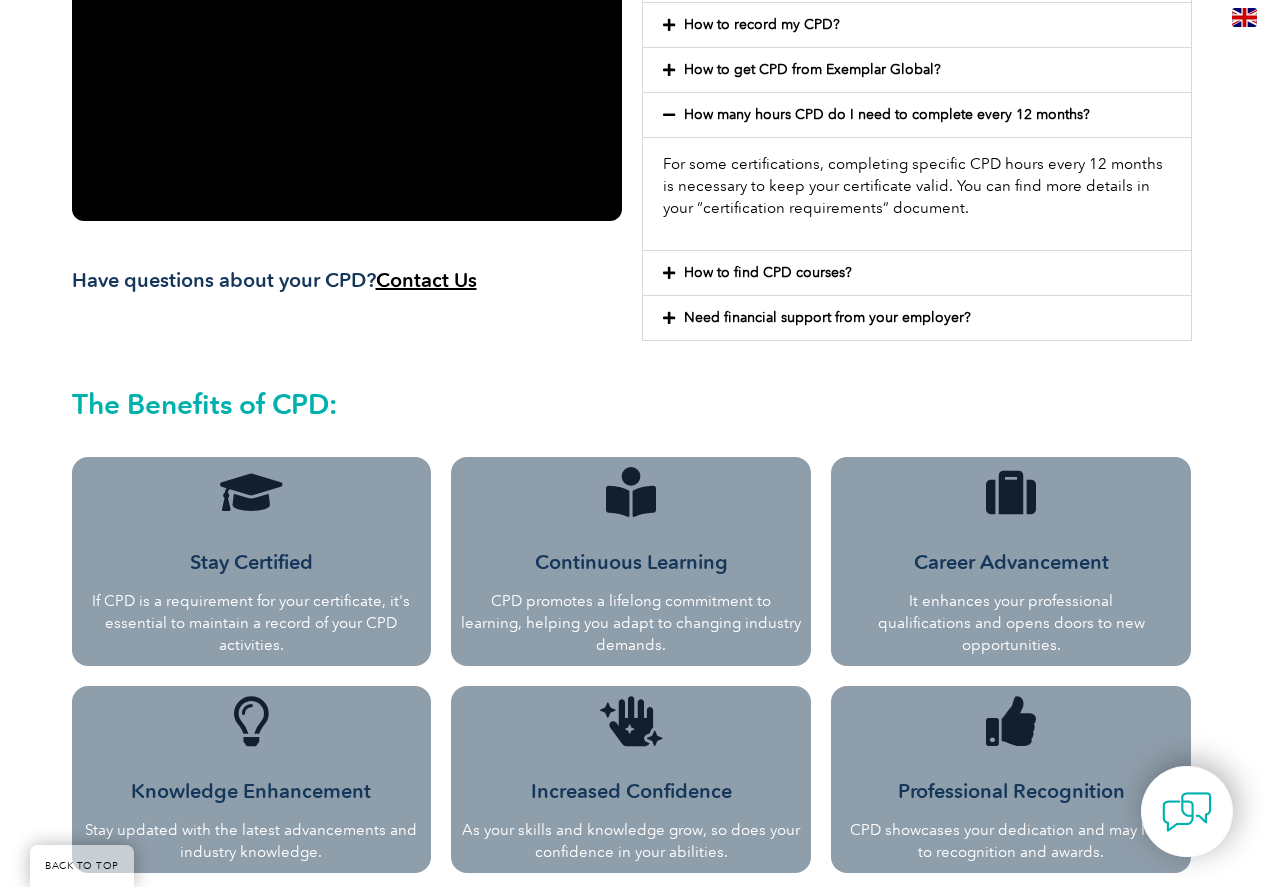click at bounding box center [669, 115] 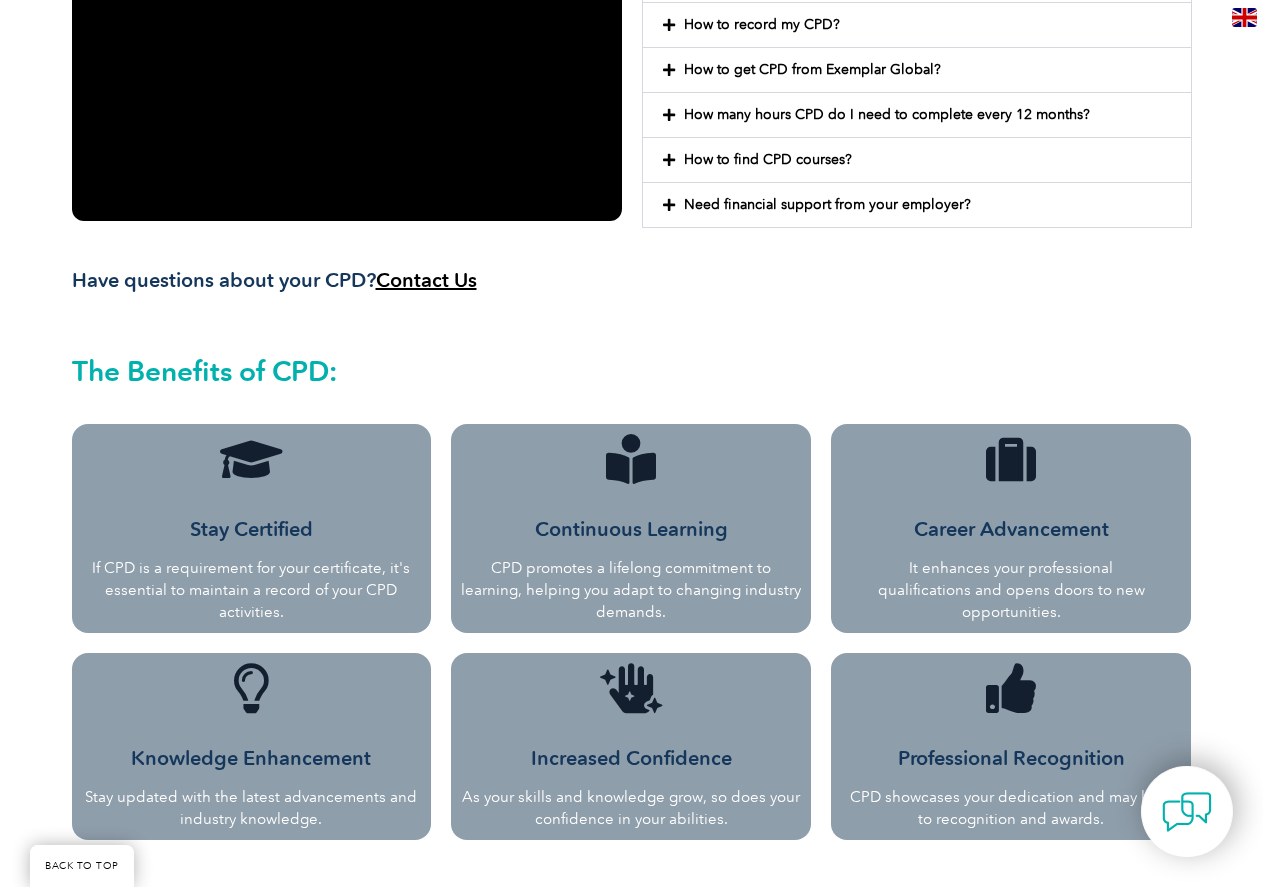 click at bounding box center [669, 70] 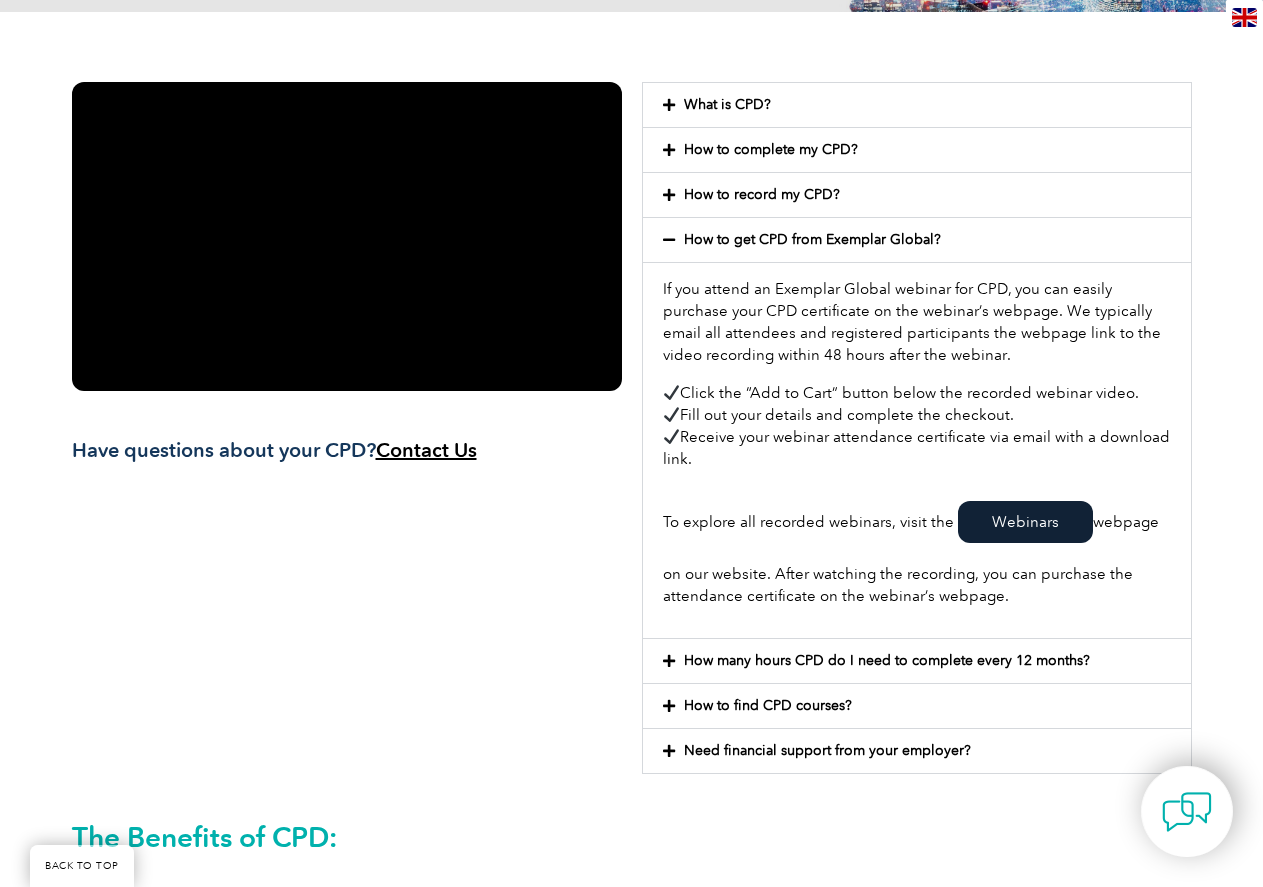 scroll, scrollTop: 400, scrollLeft: 0, axis: vertical 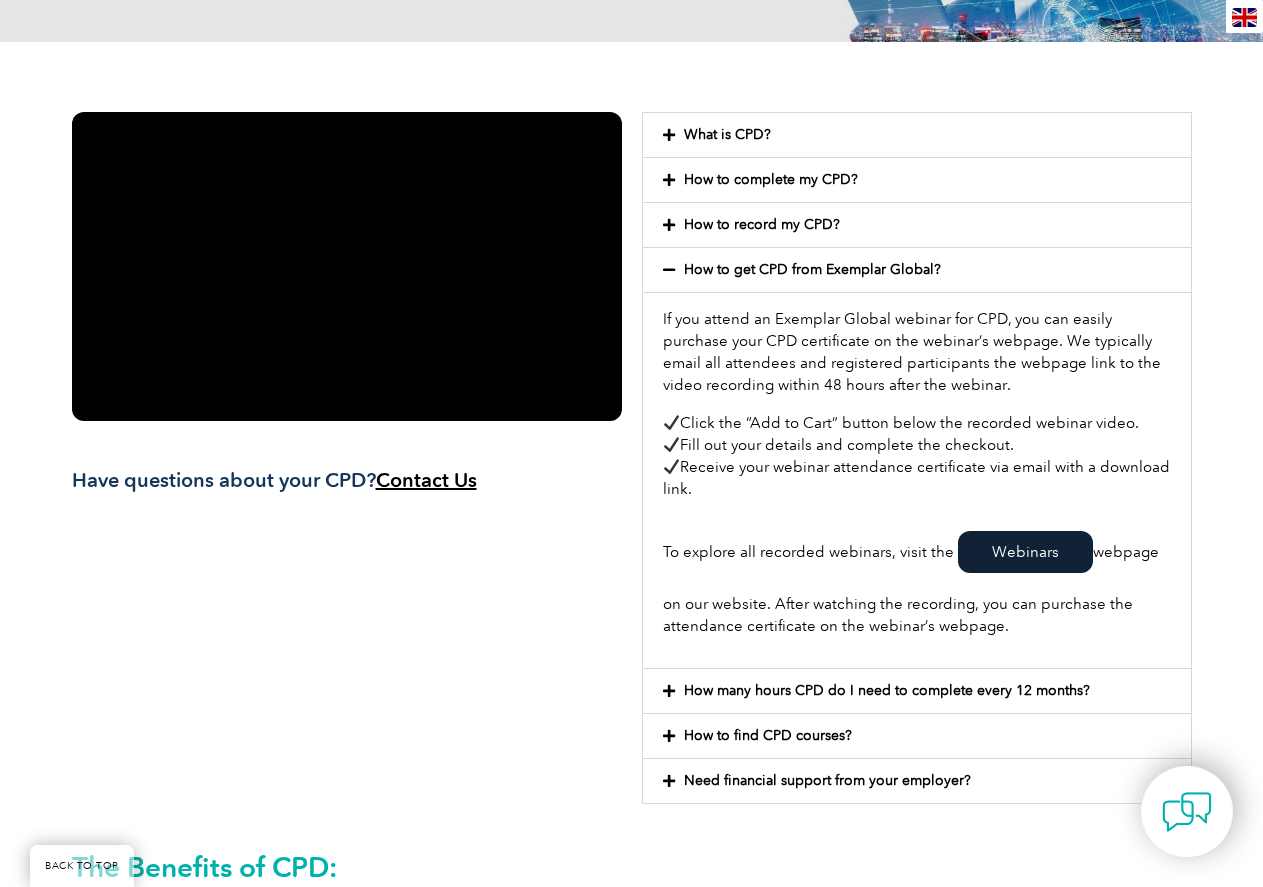 click at bounding box center (669, 270) 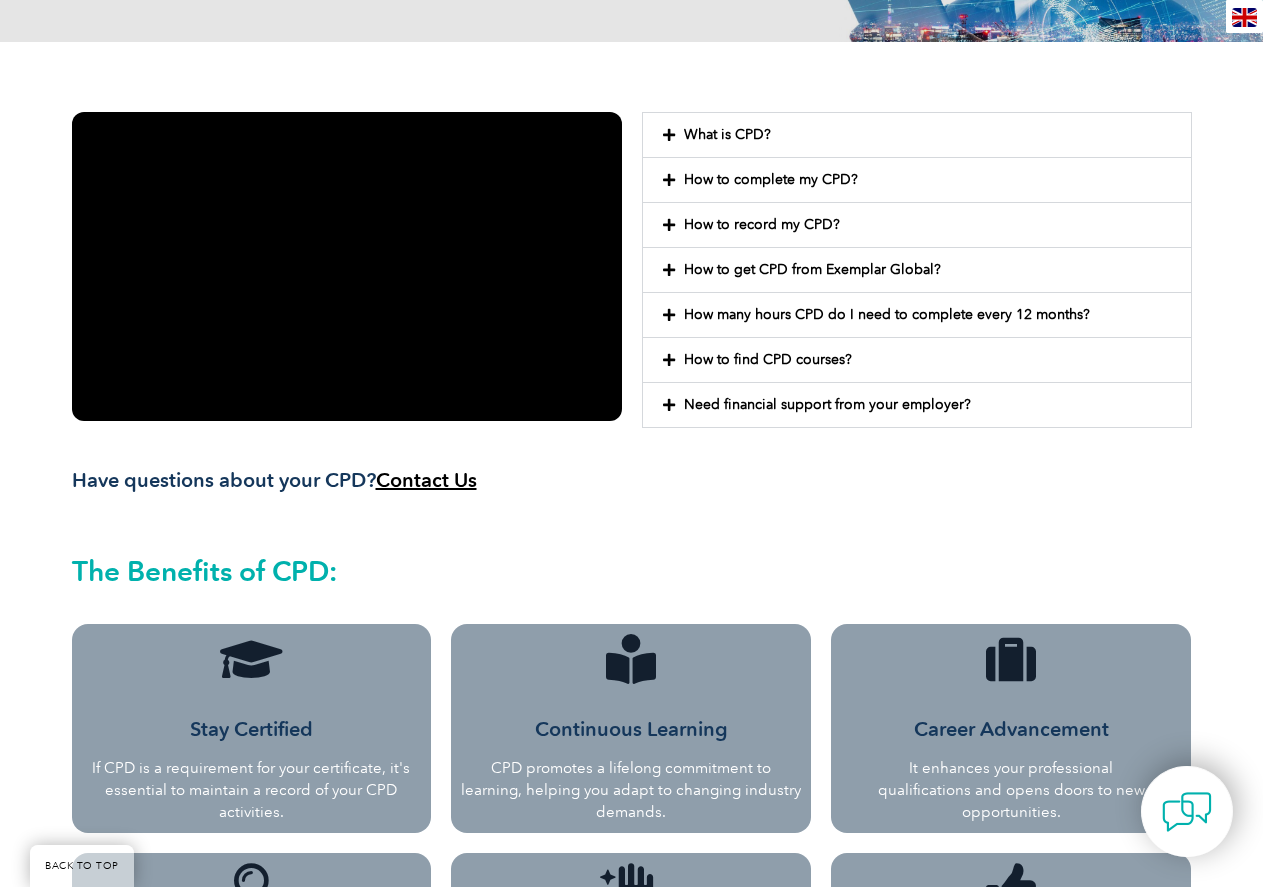 click on "Have questions about your CPD?  Contact Us                                 What is CPD?     Continuing Professional Development (CPD) is an essential component of your career growth and development. It’s a structured approach to learning that ensures you stay current in your field, enhance your skills, and remain at the forefront of industry trends and best practices. For some certifications, completing specific CPD hours every 12 months is necessary to keep your certificate valid. You can find more details in the certification requirements.                 How to complete my CPD?     To gain maximum value from your CPD activity, we recommended considering: What is the relevance of the activity to your current and/or future role? What are the intended learning outcomes? What benefits will be gained for you, your employer, your staff or your client/s? Are there long-term benefits to undertaking the activity? Attend Events Online Learning Knowledge Sharing Employment Development" at bounding box center (632, 310) 